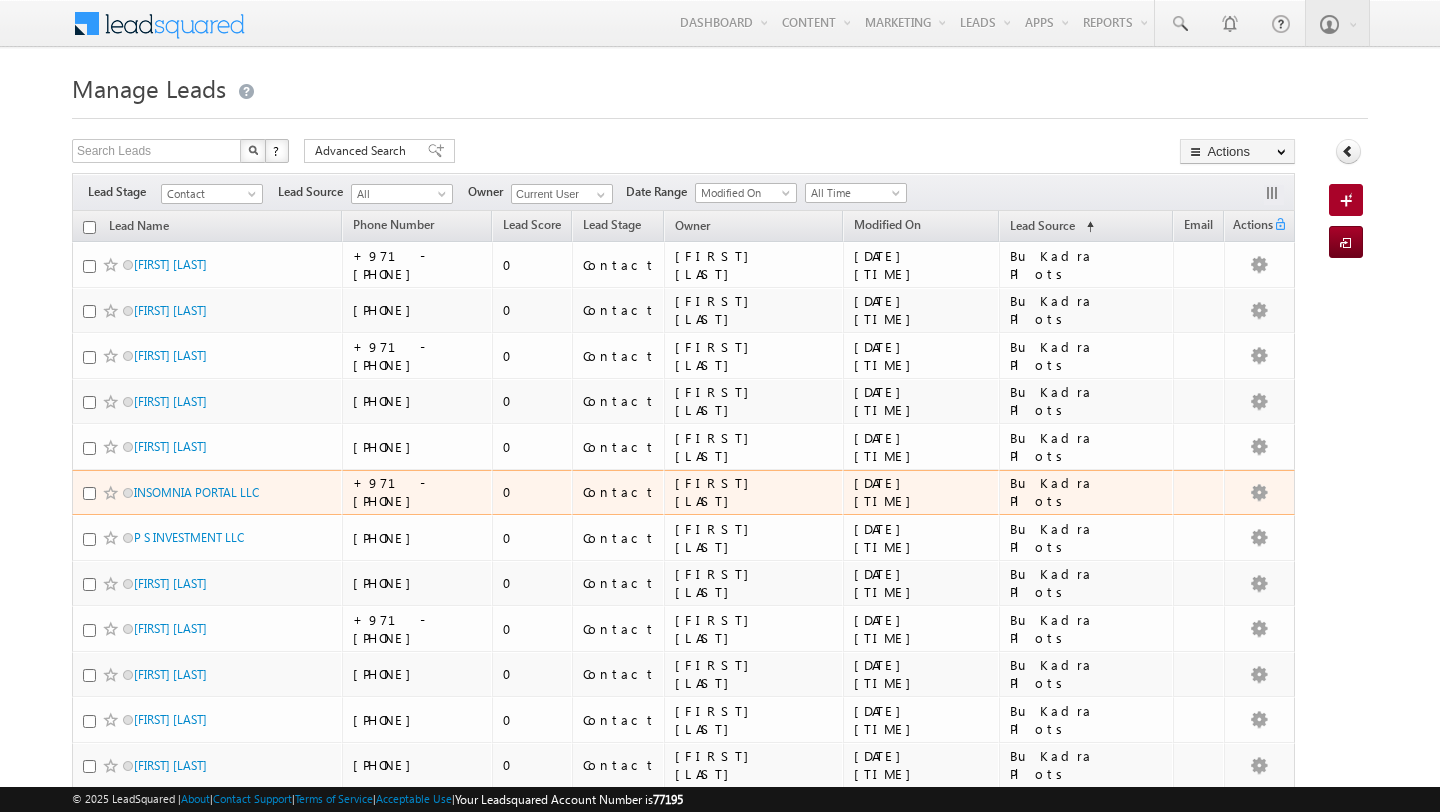 scroll, scrollTop: 0, scrollLeft: 0, axis: both 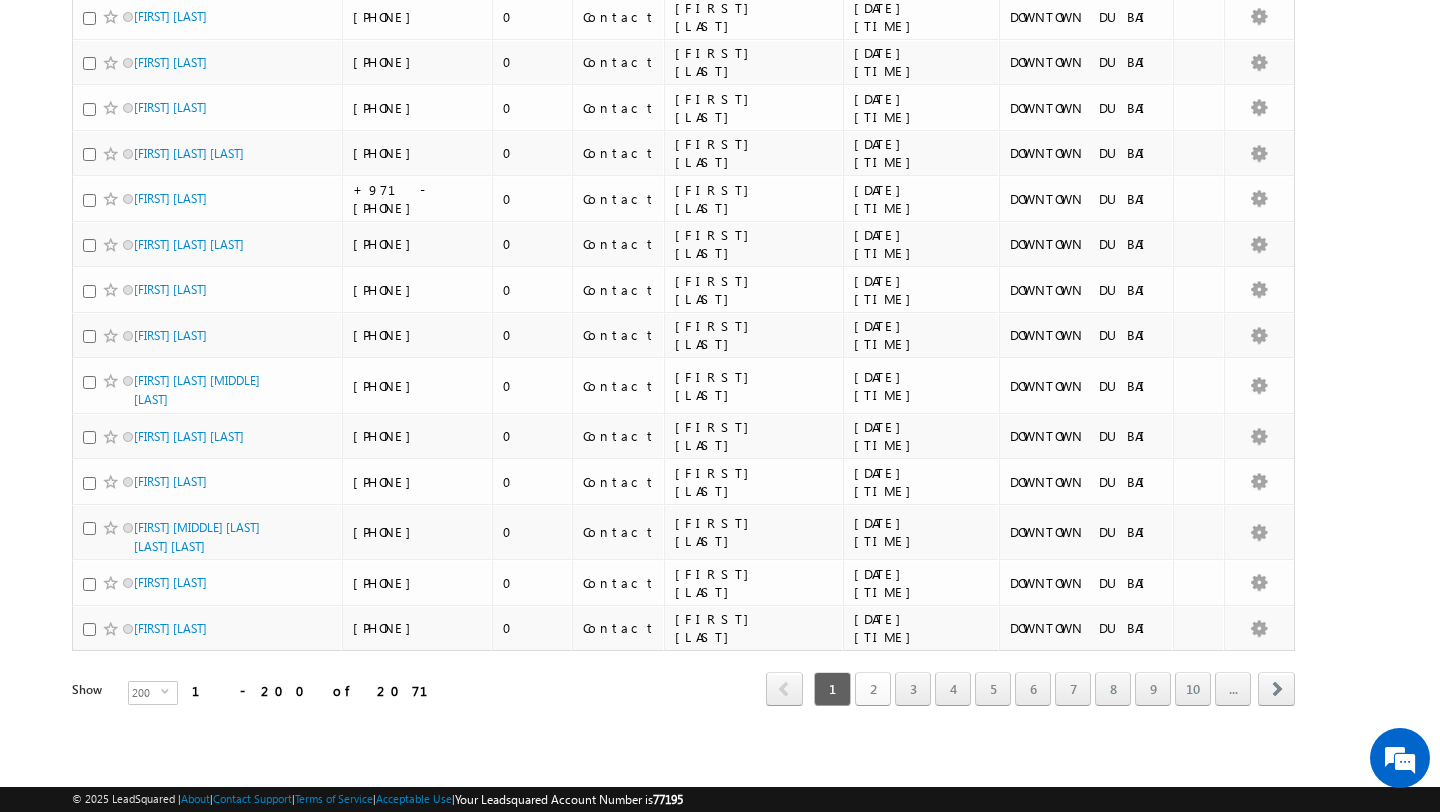 click on "2" at bounding box center (873, 689) 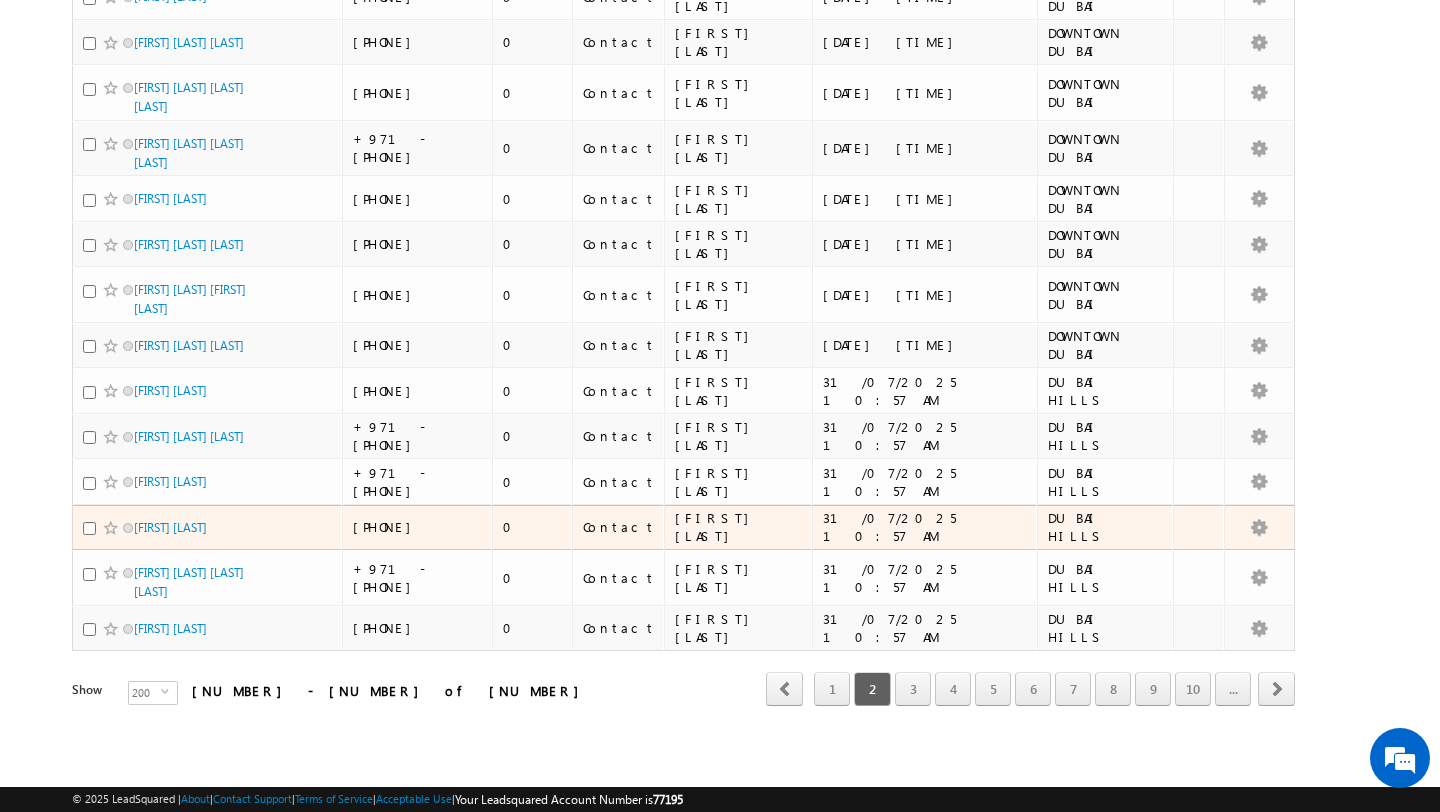 scroll, scrollTop: 9686, scrollLeft: 0, axis: vertical 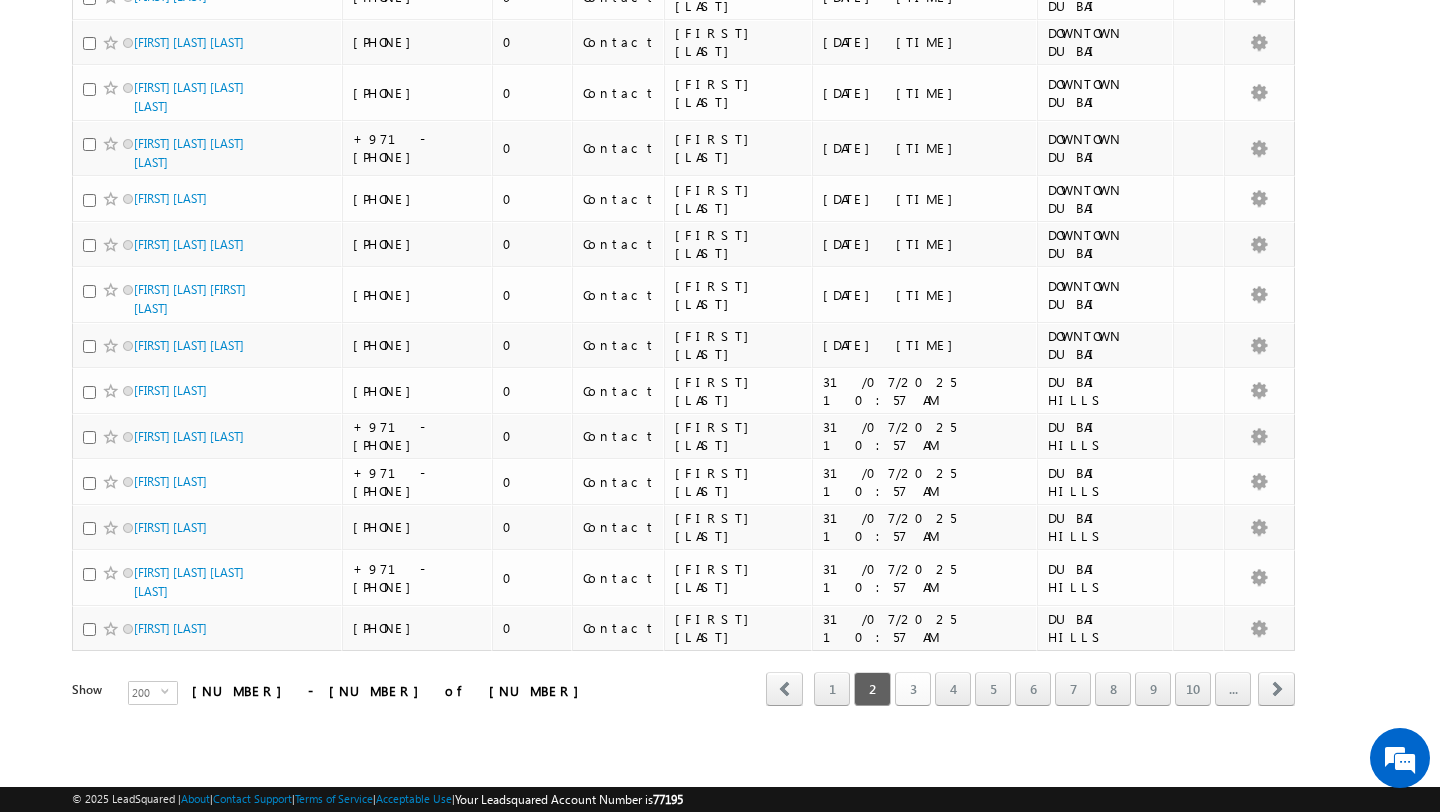 click on "3" at bounding box center (913, 689) 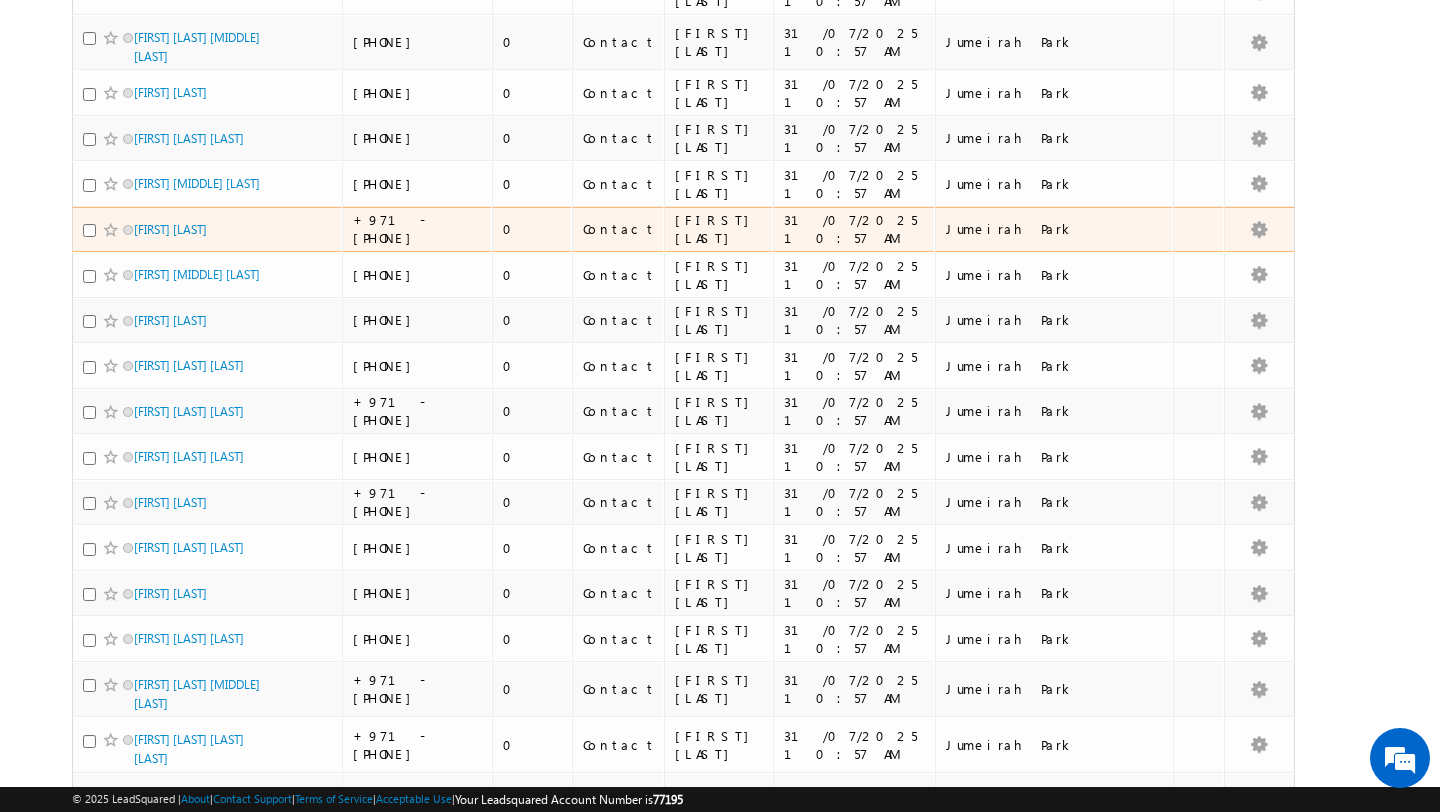 scroll, scrollTop: 9690, scrollLeft: 0, axis: vertical 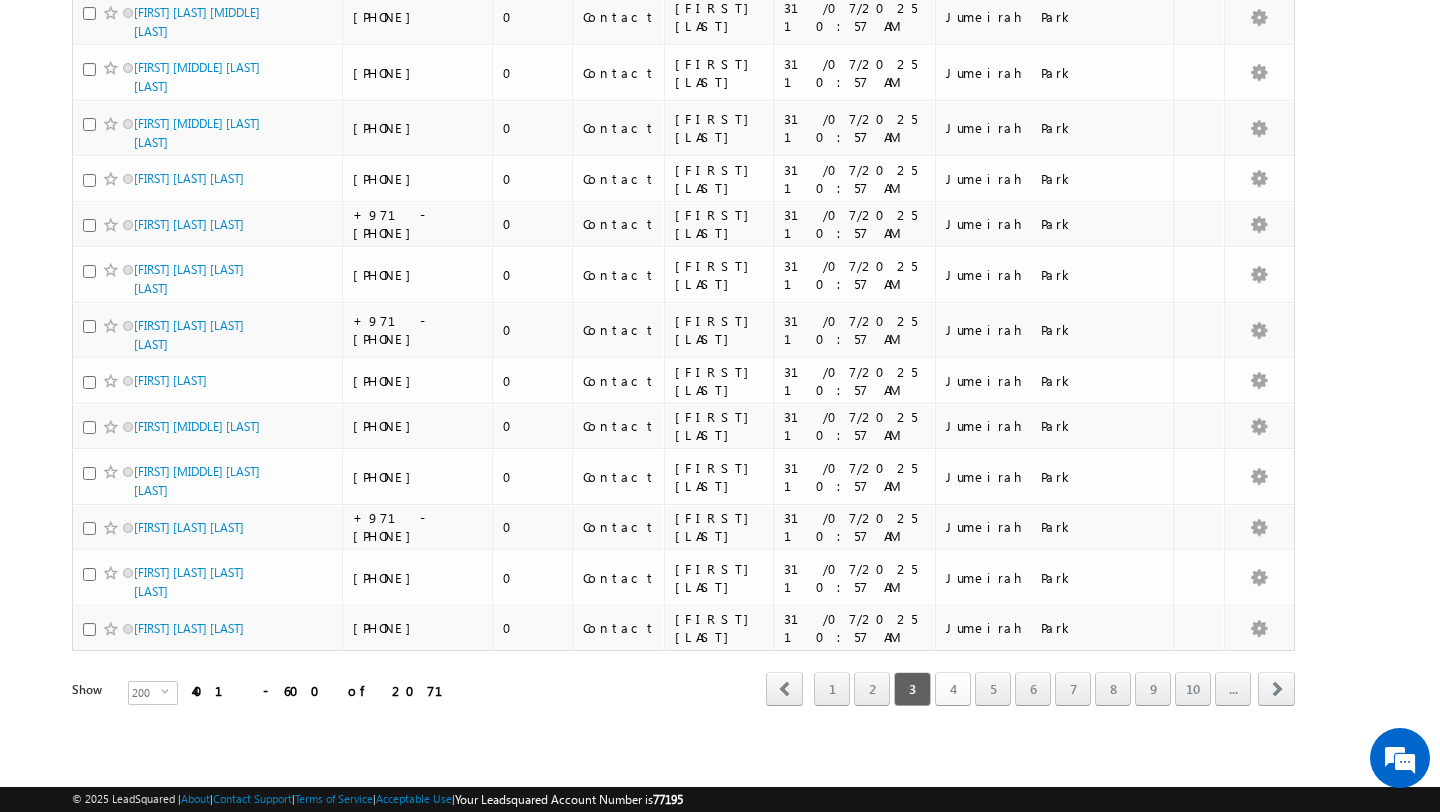 click on "4" at bounding box center (953, 689) 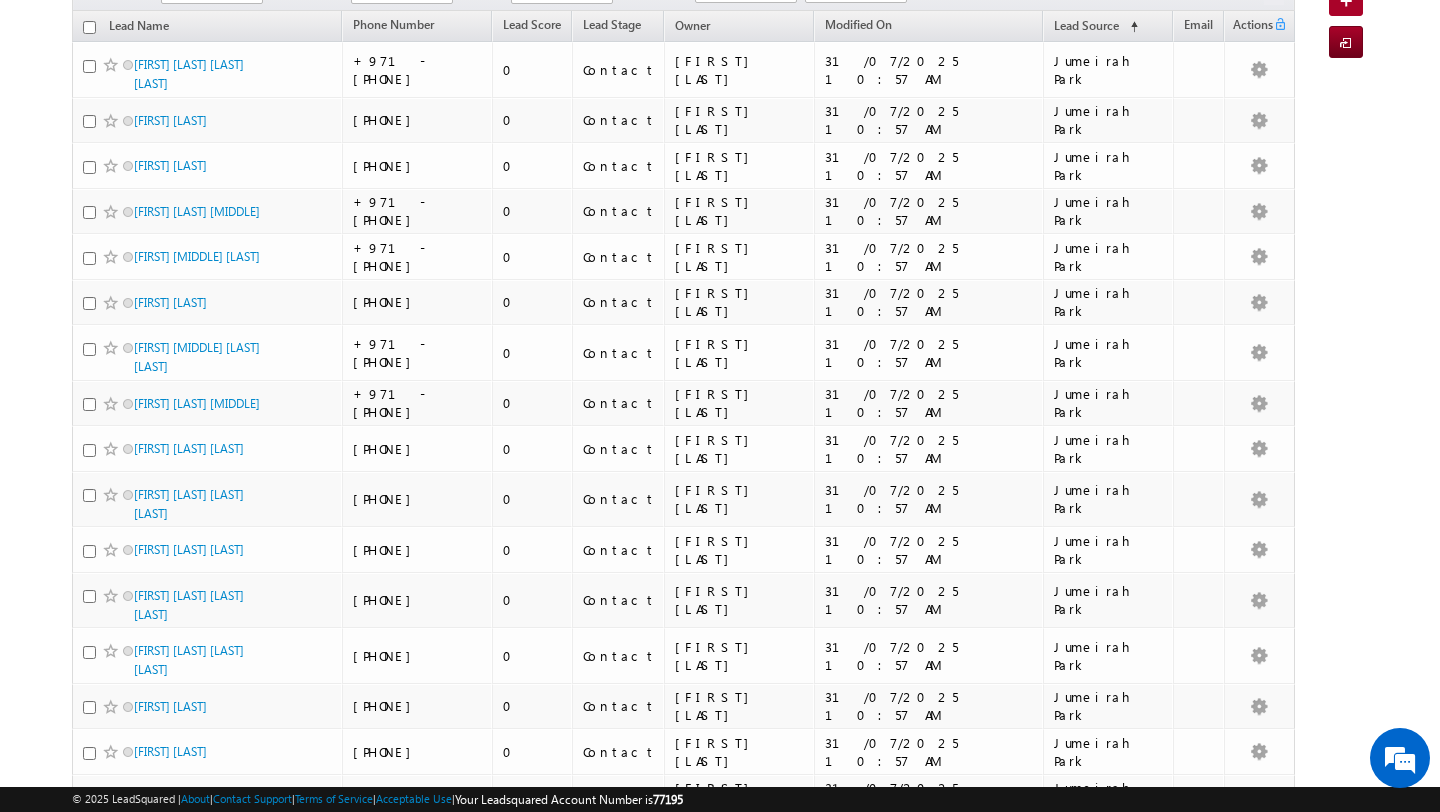 scroll, scrollTop: 0, scrollLeft: 0, axis: both 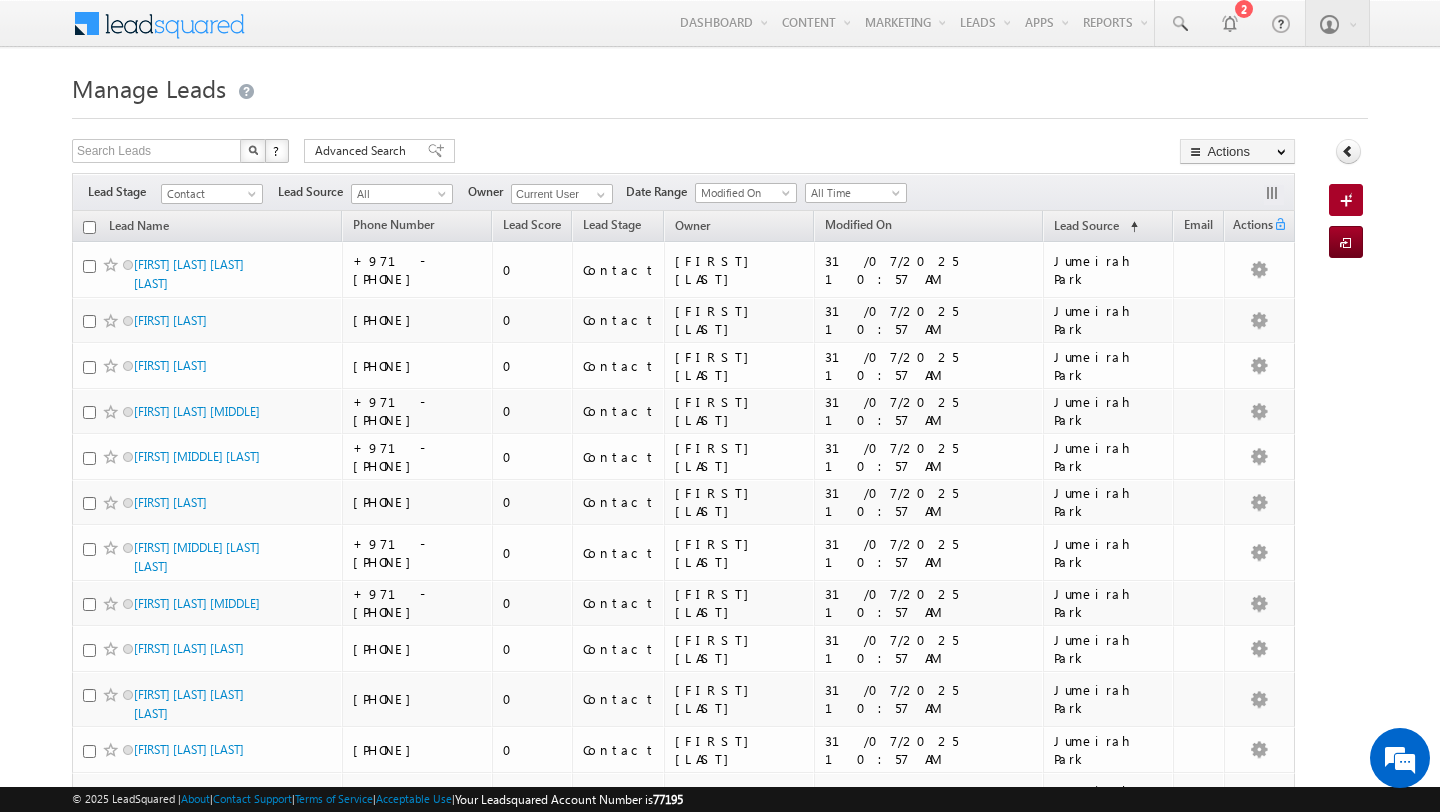 click at bounding box center (89, 227) 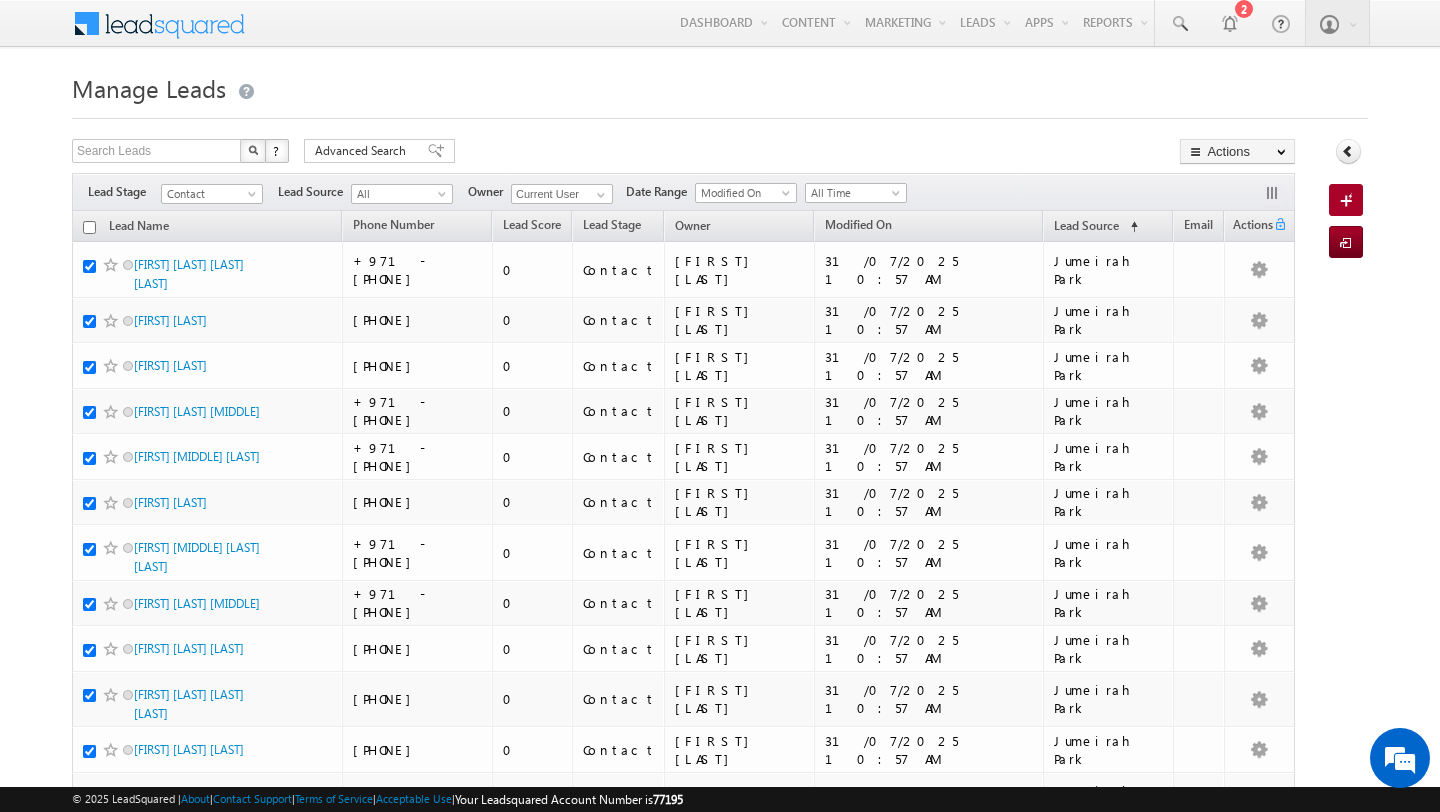 checkbox on "true" 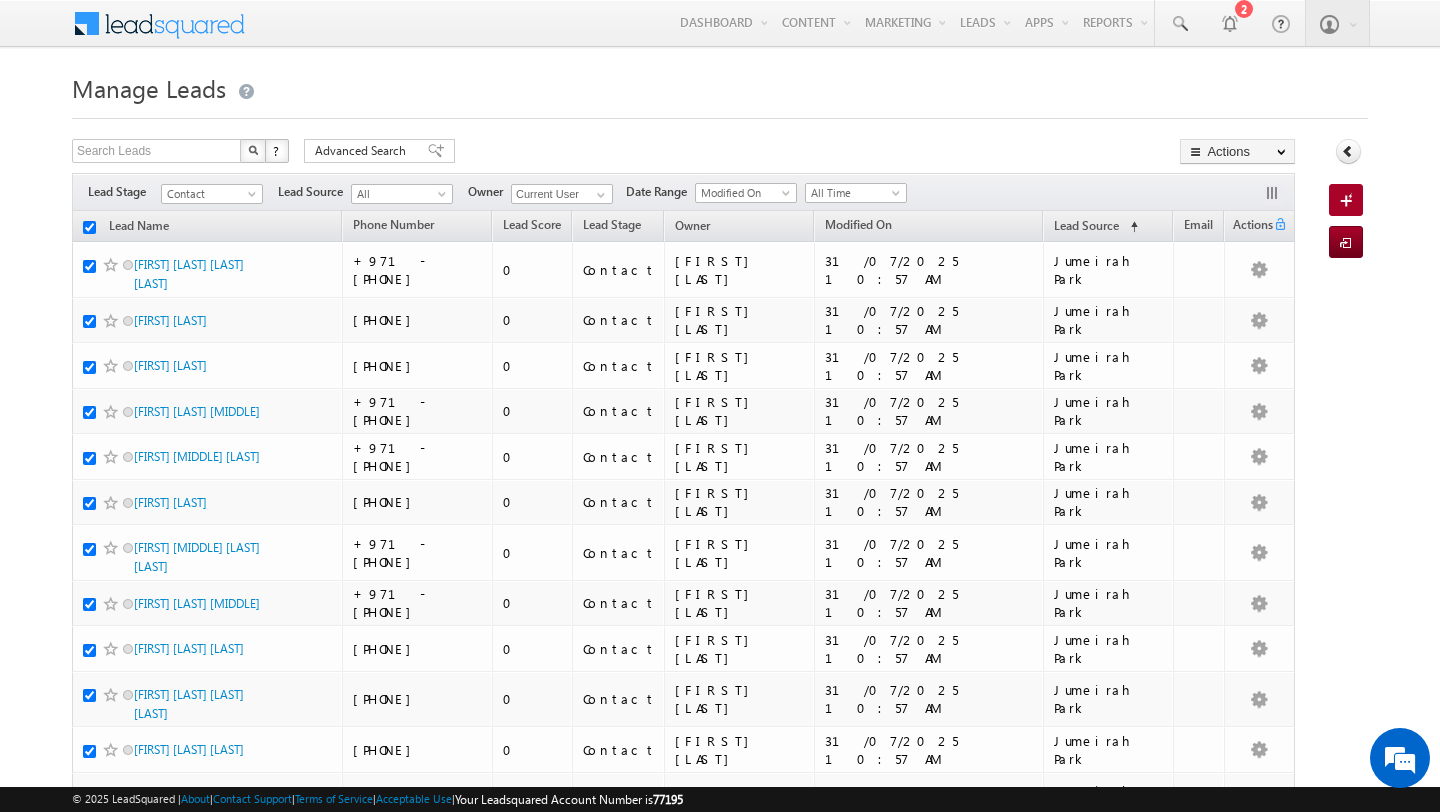 checkbox on "true" 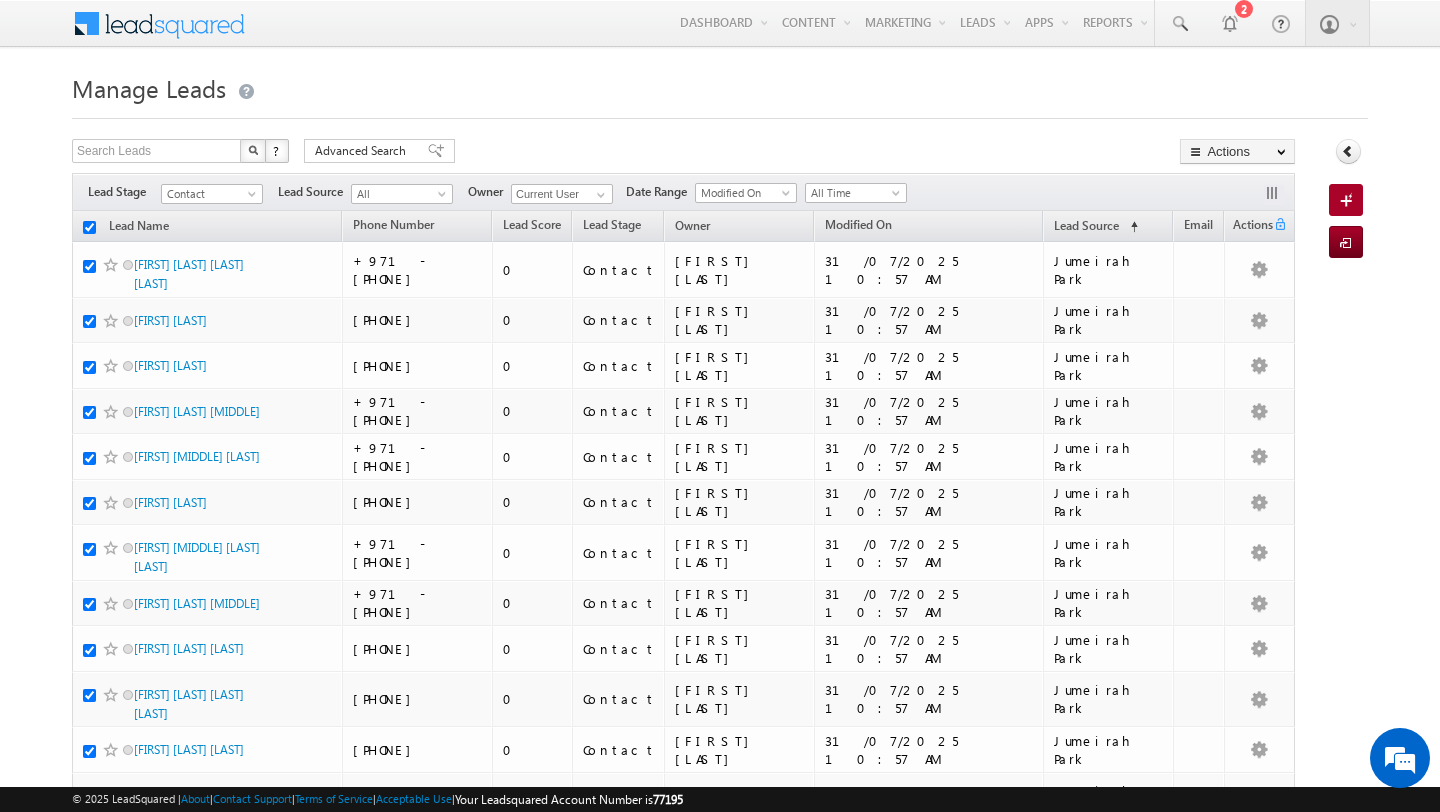 checkbox on "true" 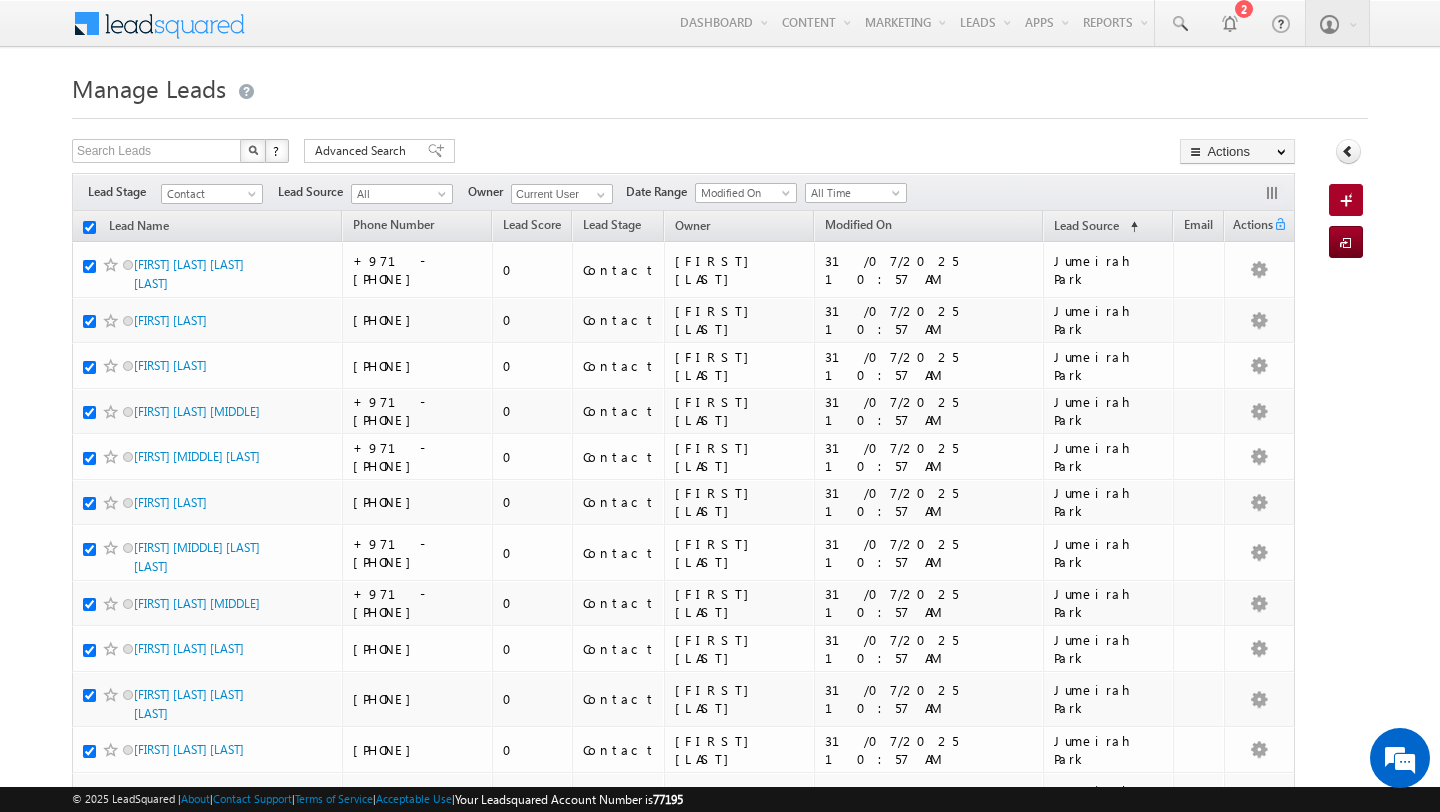 checkbox on "true" 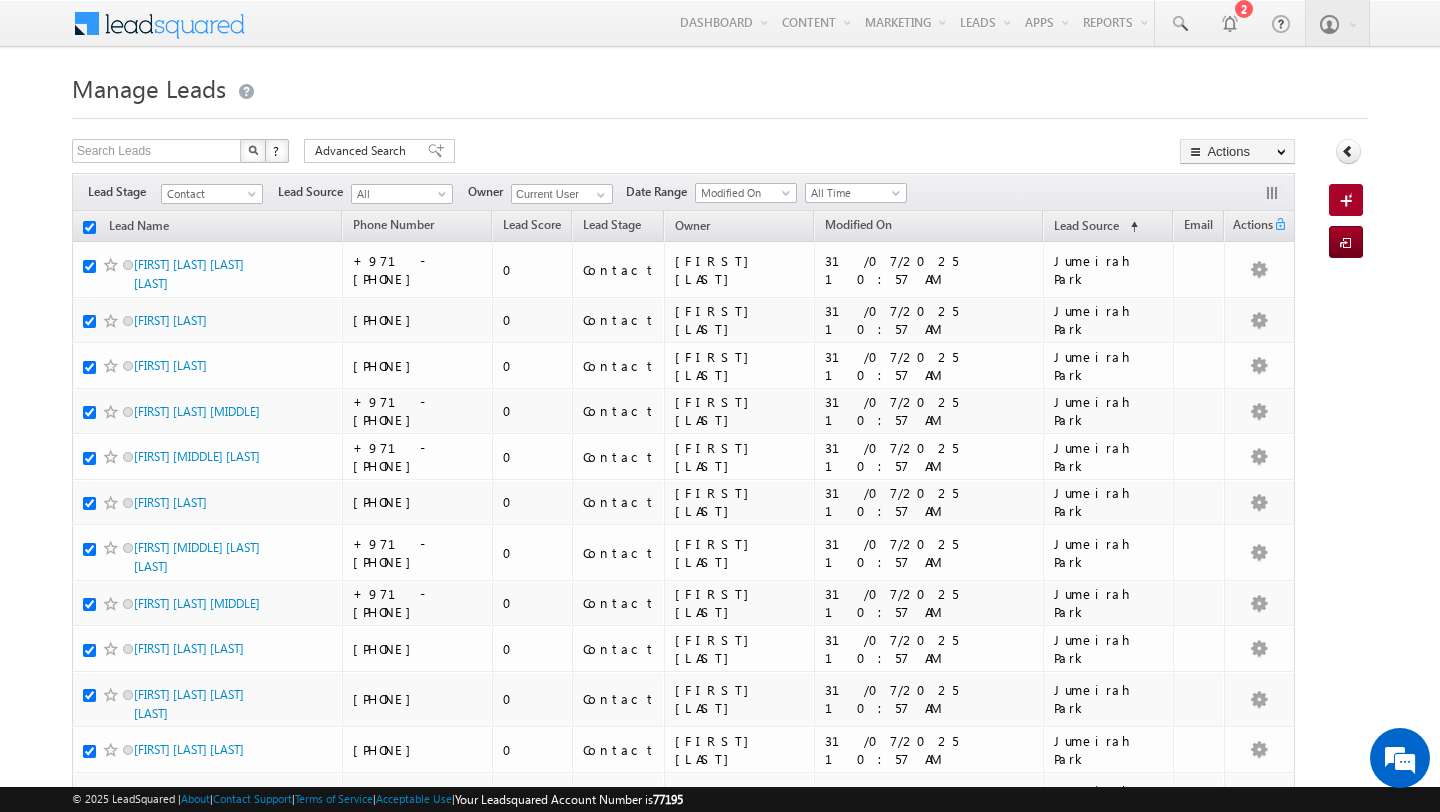 checkbox on "true" 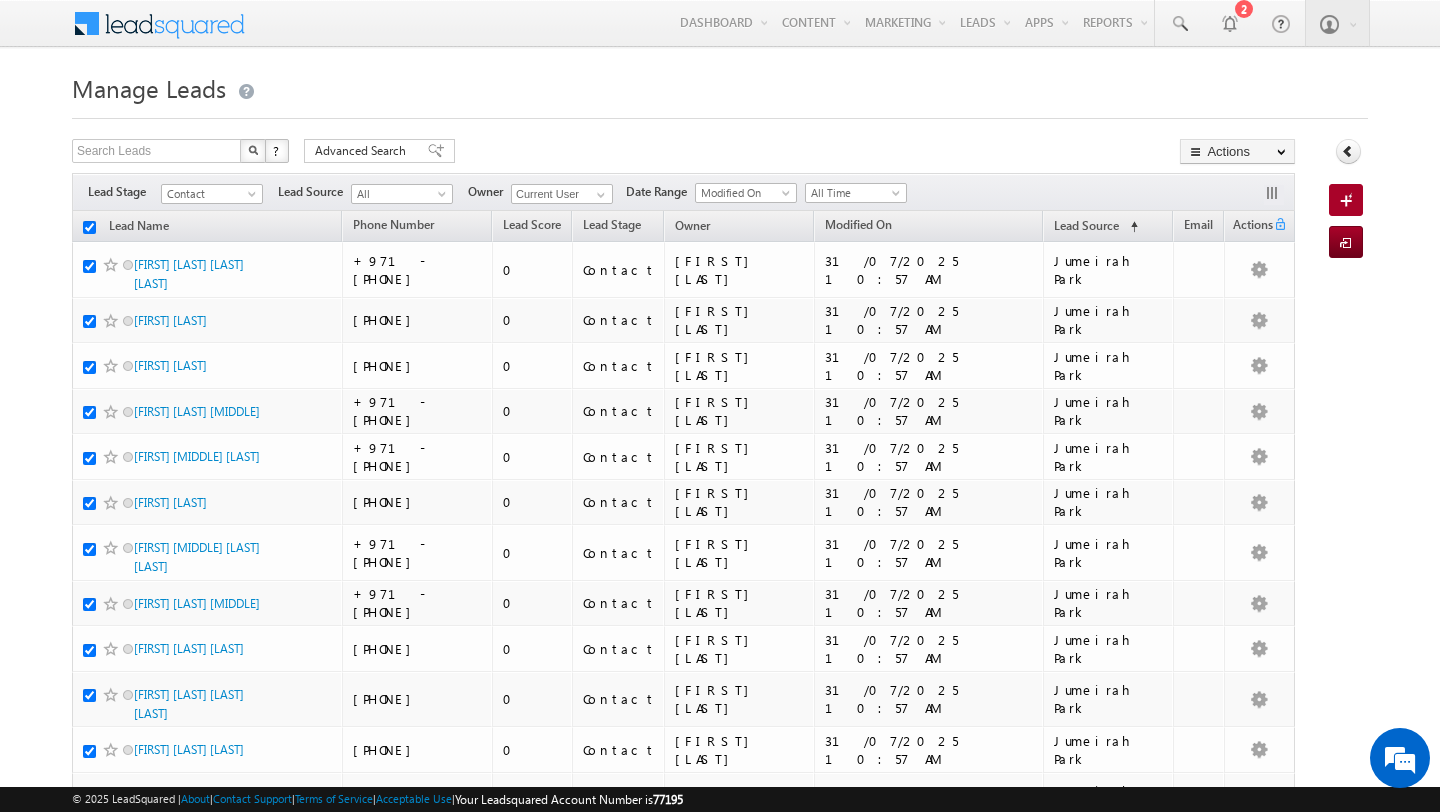 checkbox on "true" 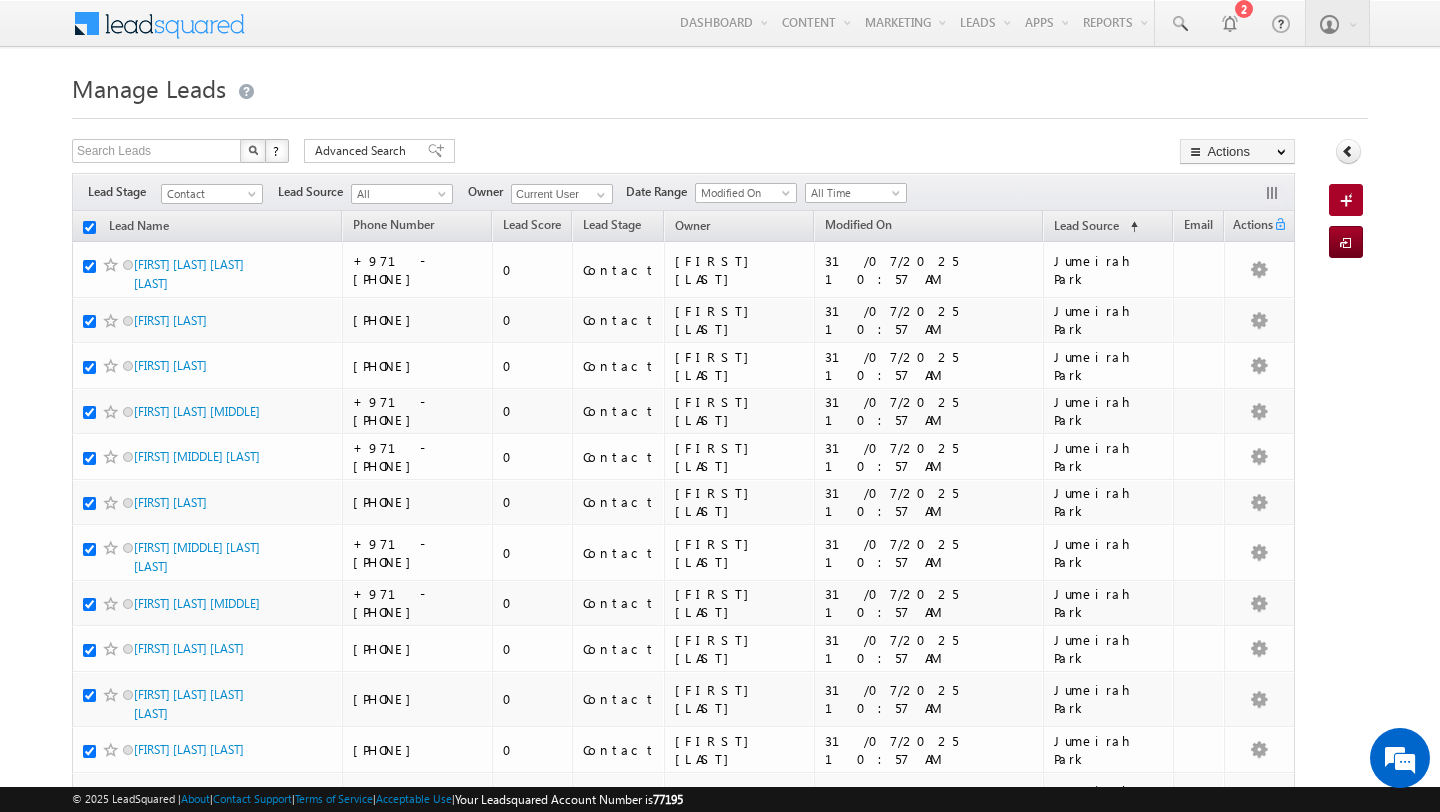 checkbox on "true" 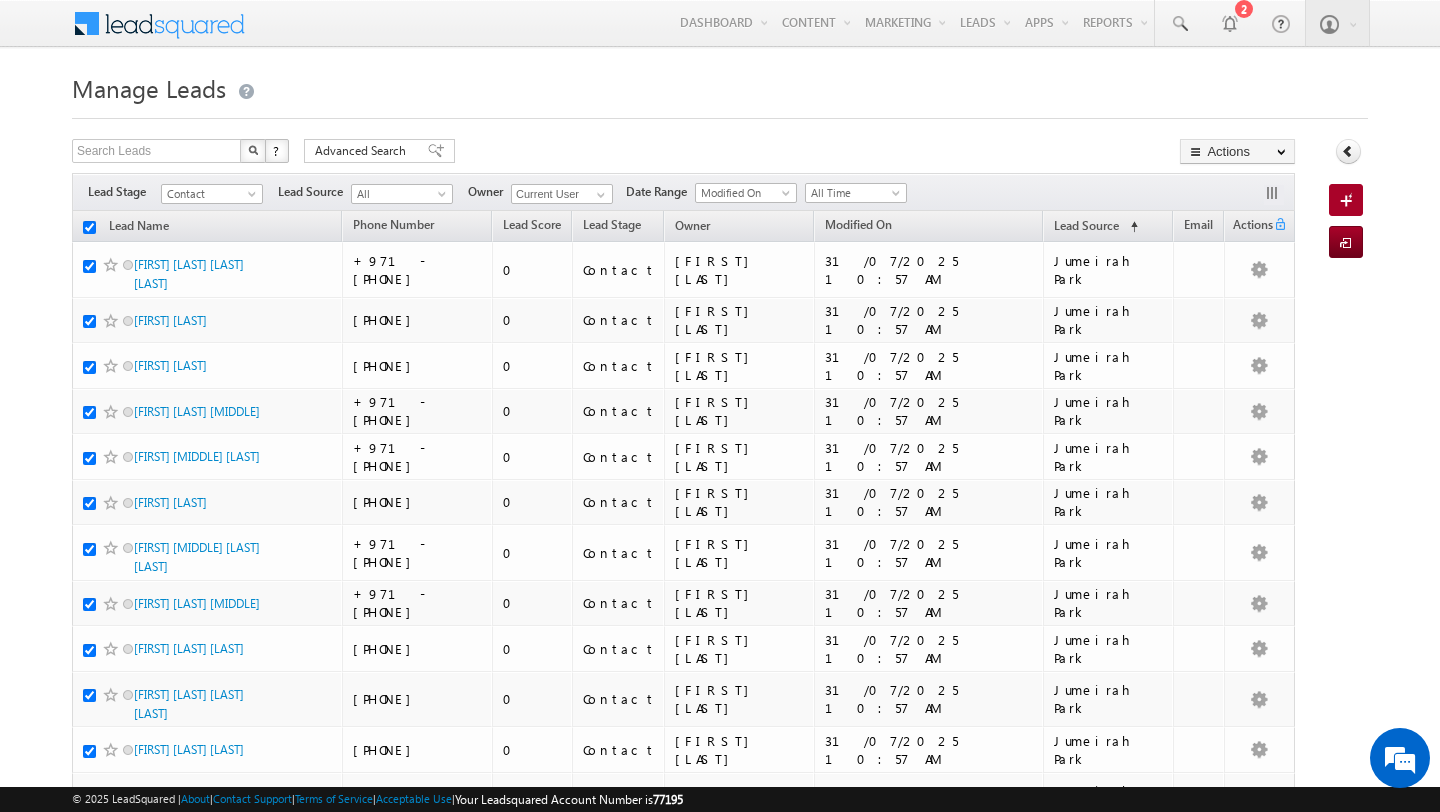 checkbox on "true" 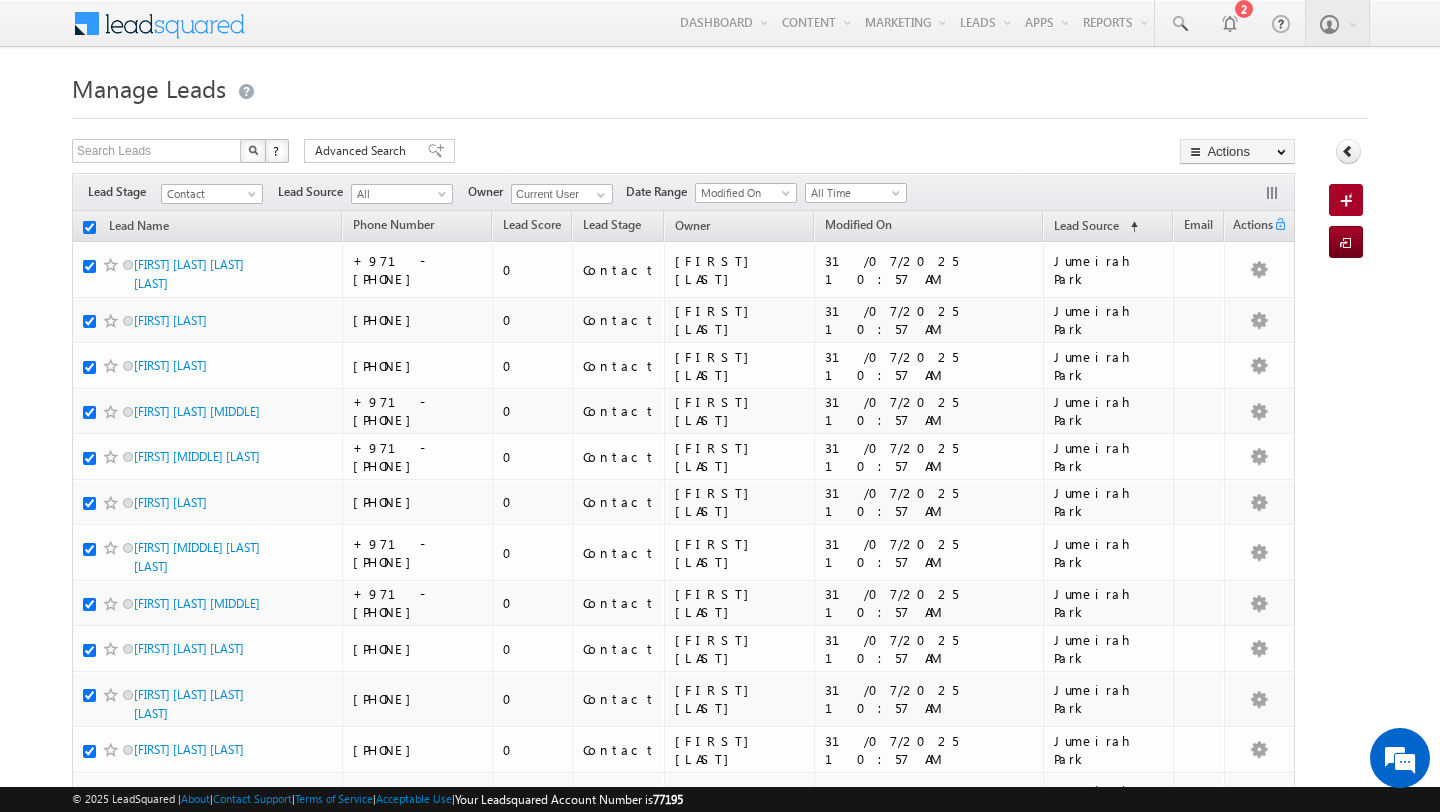 checkbox on "true" 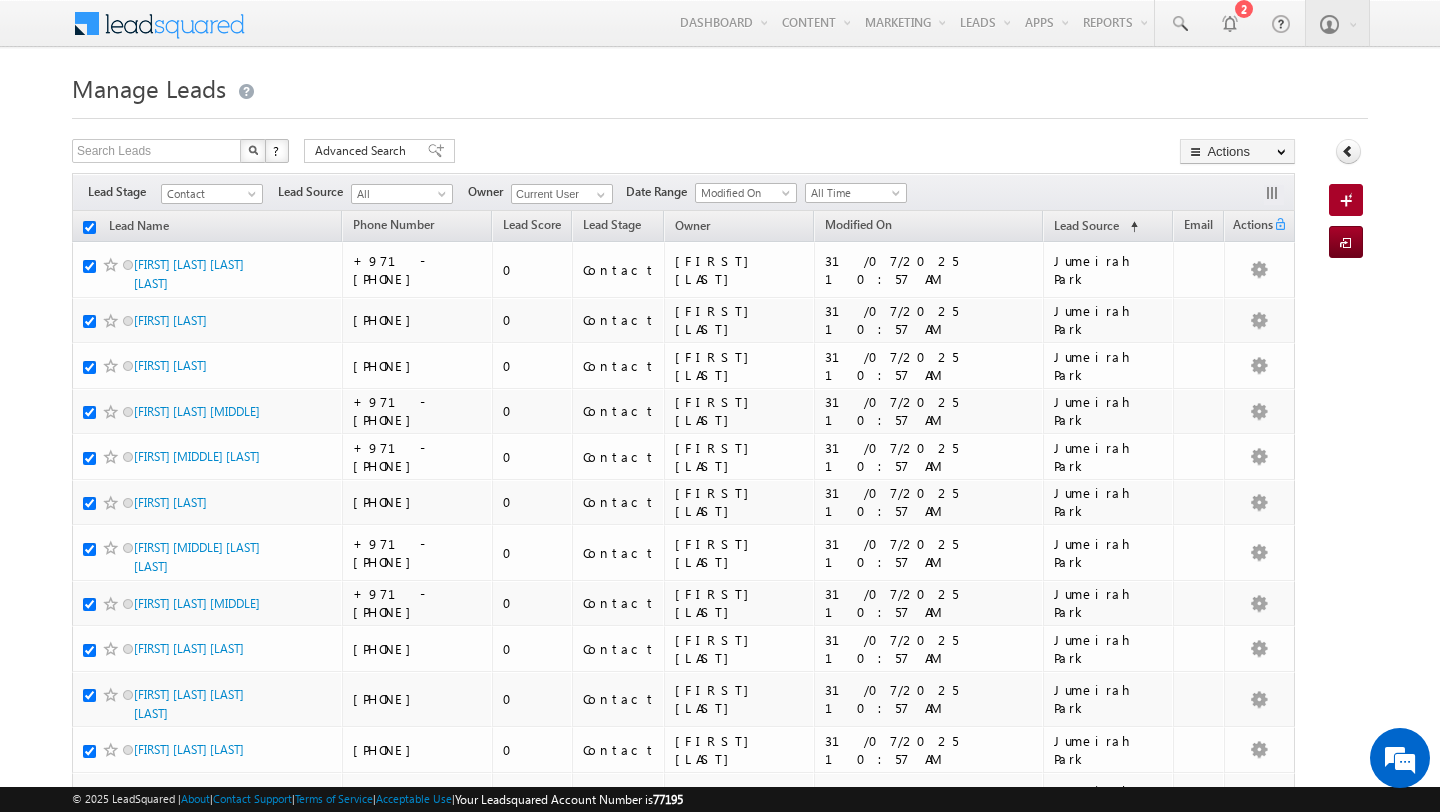 checkbox on "true" 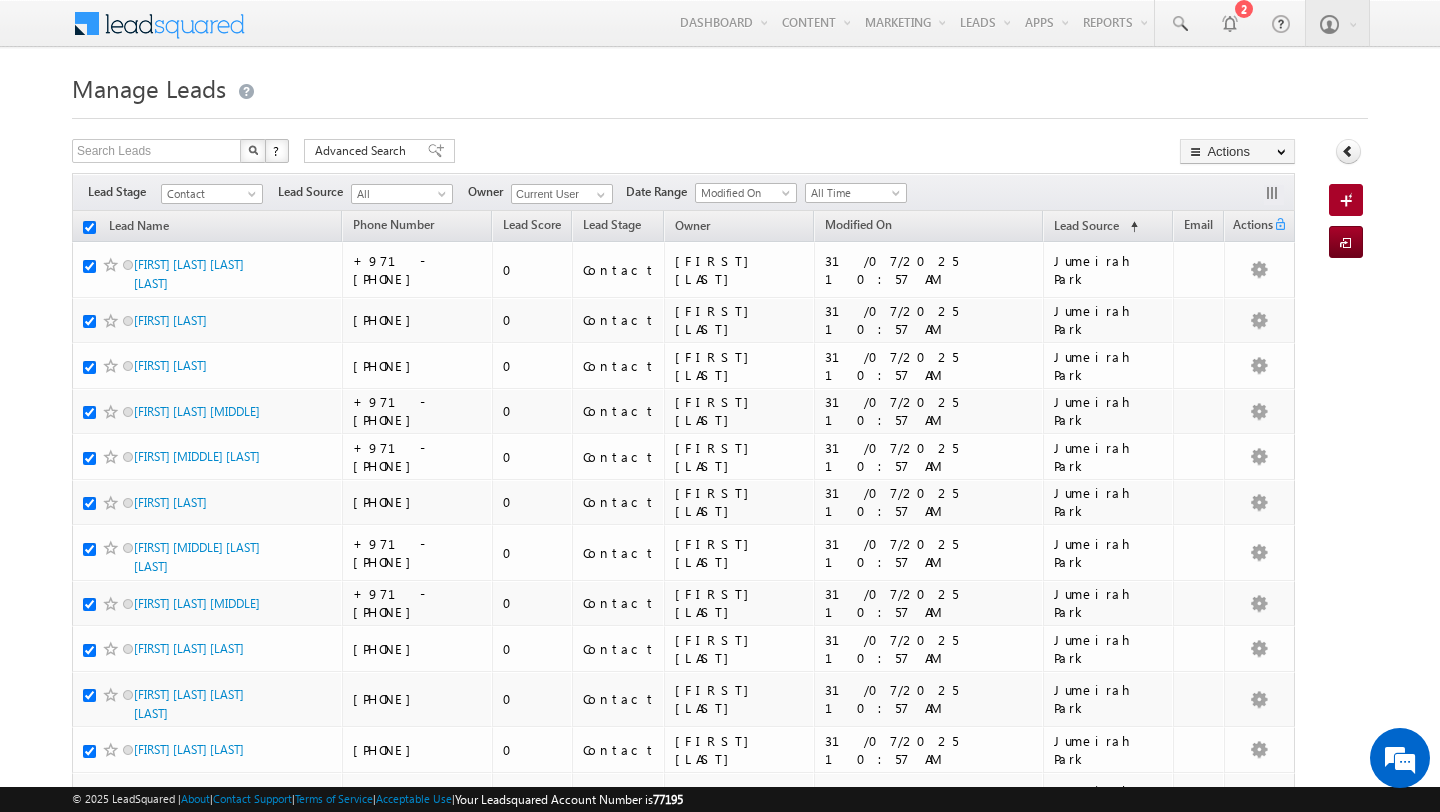 checkbox on "true" 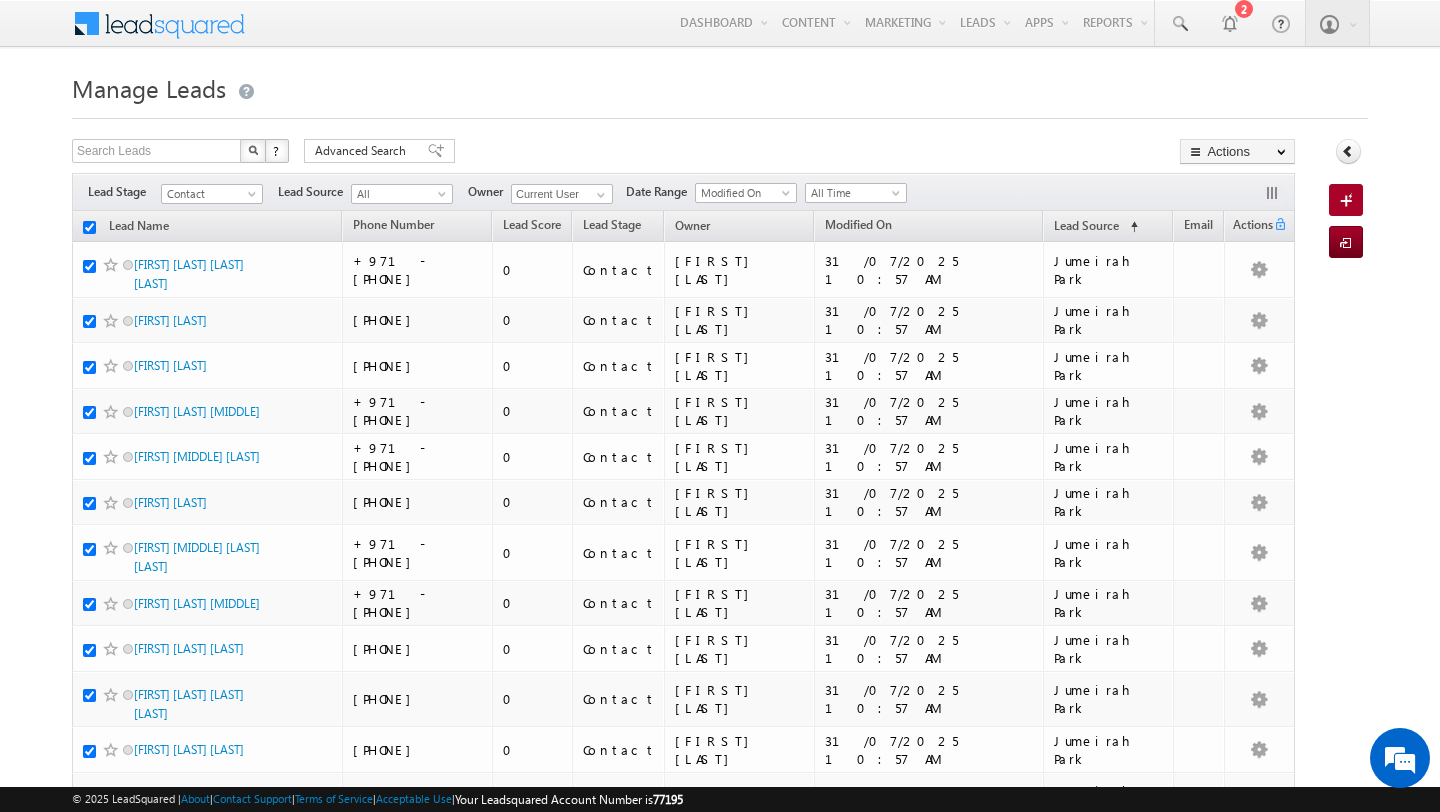 checkbox on "true" 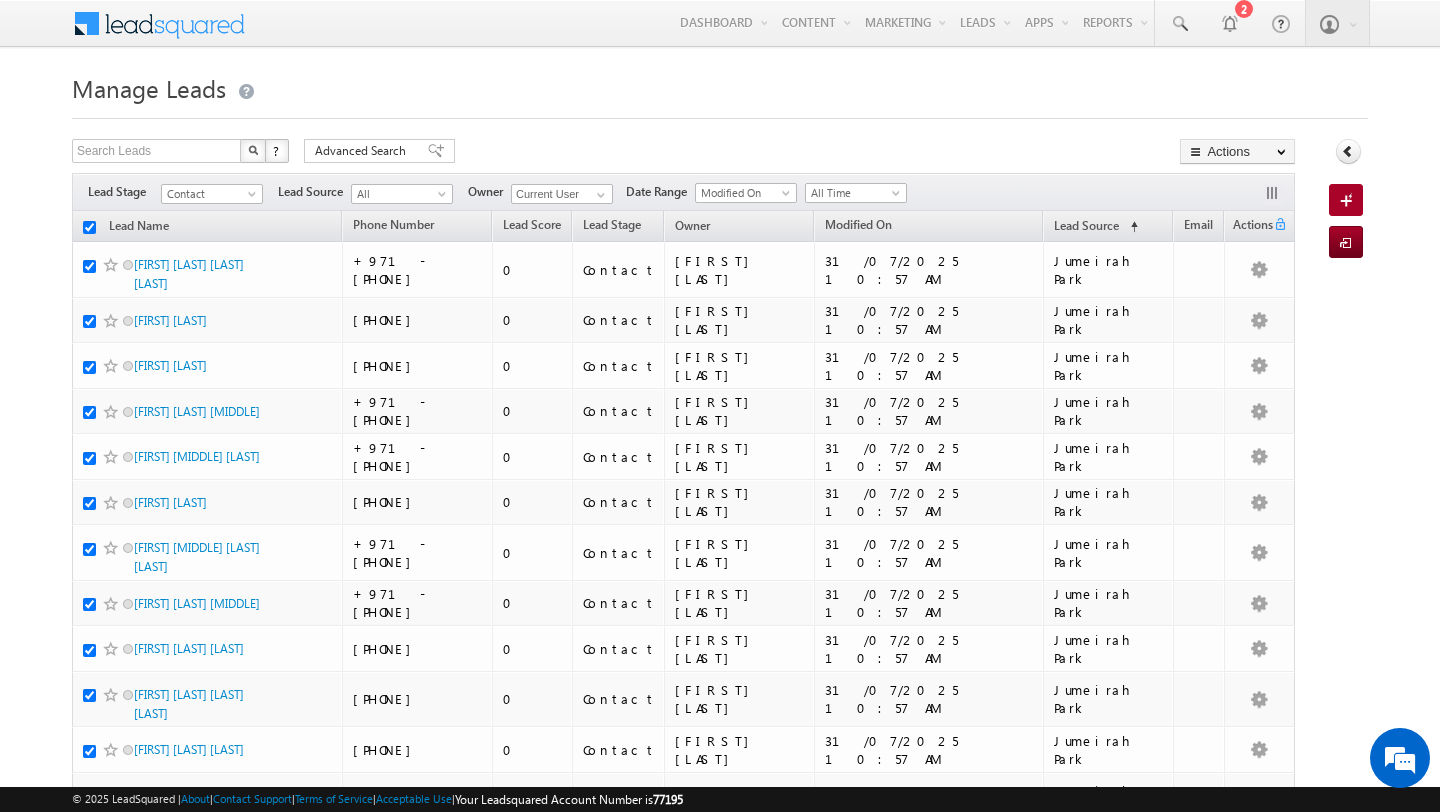 checkbox on "true" 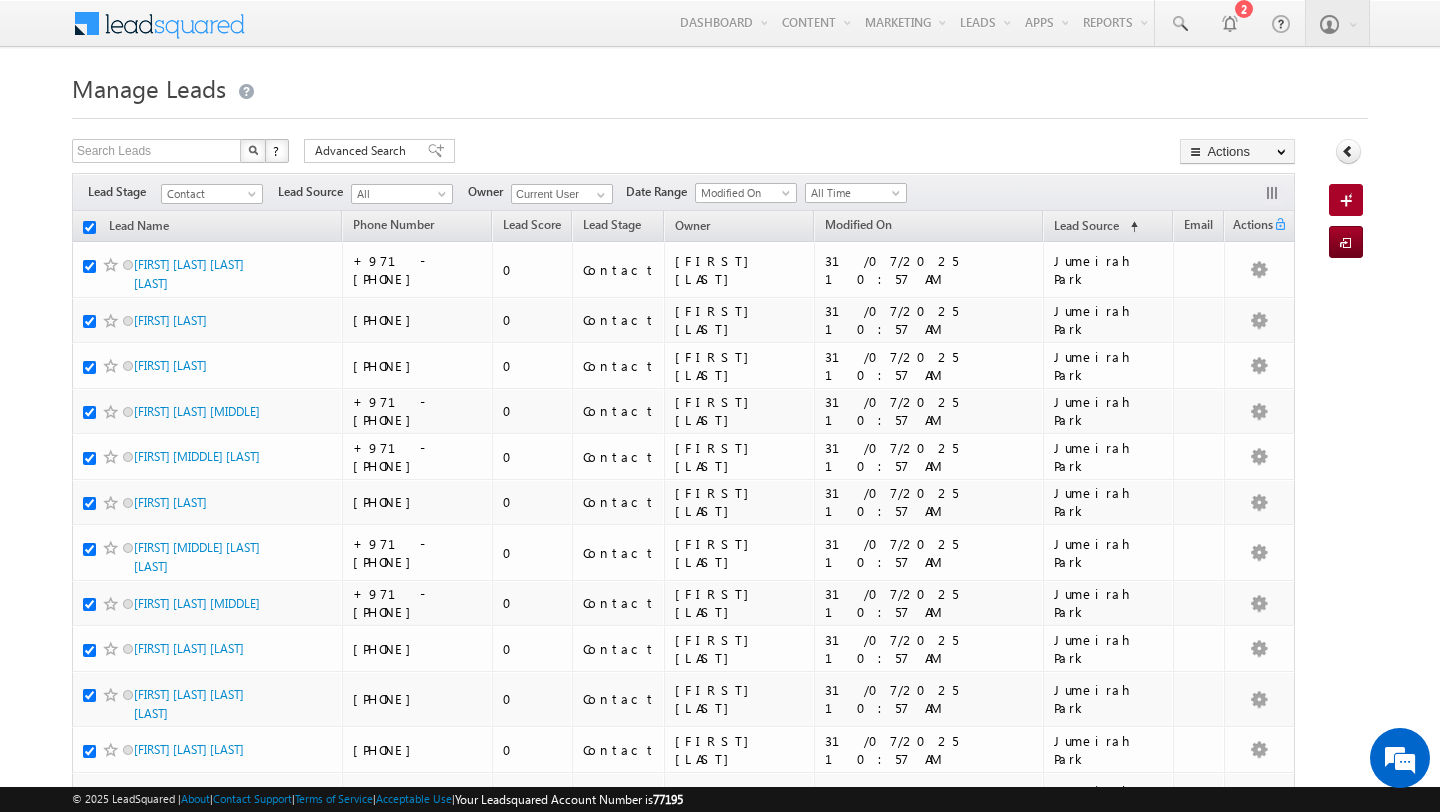checkbox on "true" 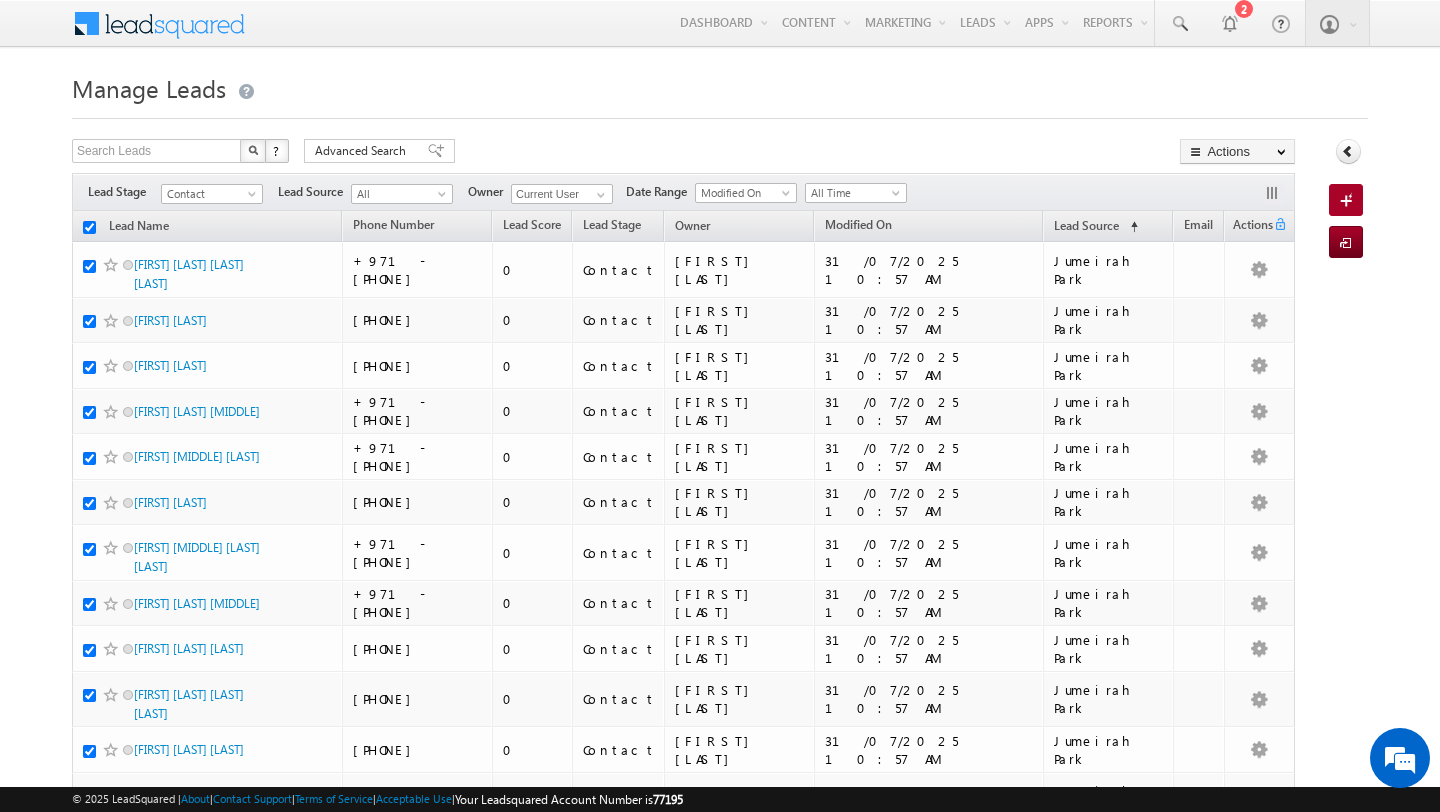 checkbox on "true" 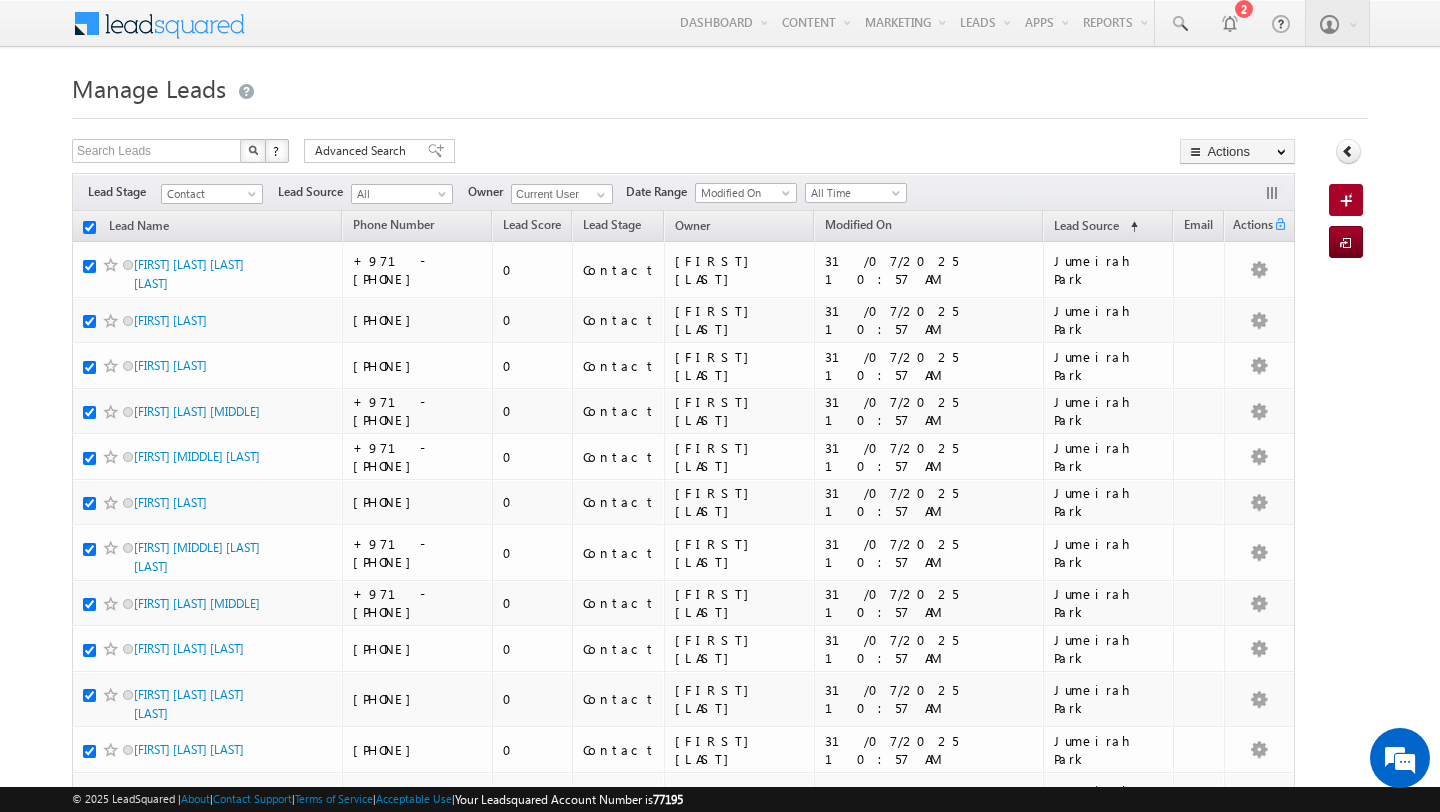 checkbox on "true" 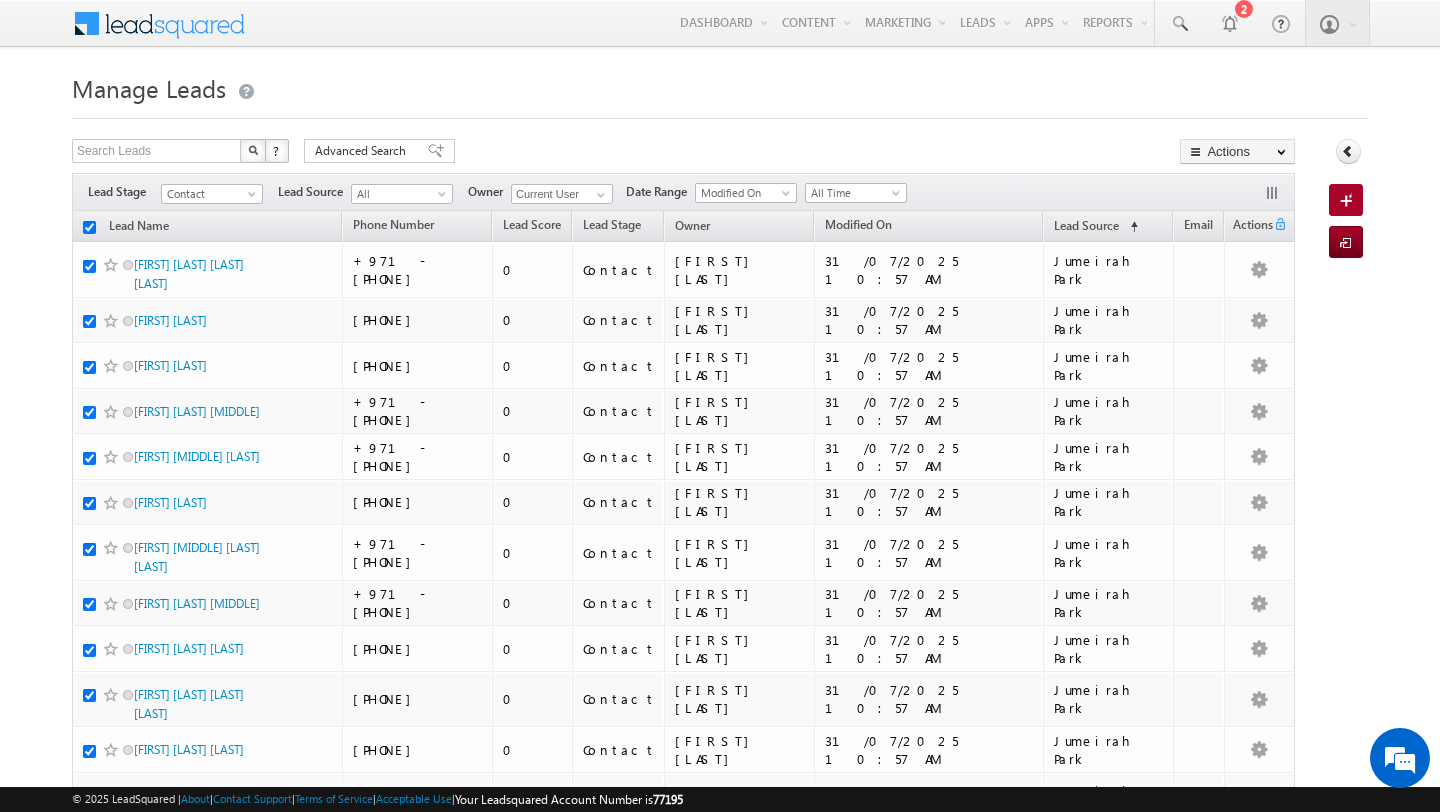 checkbox on "true" 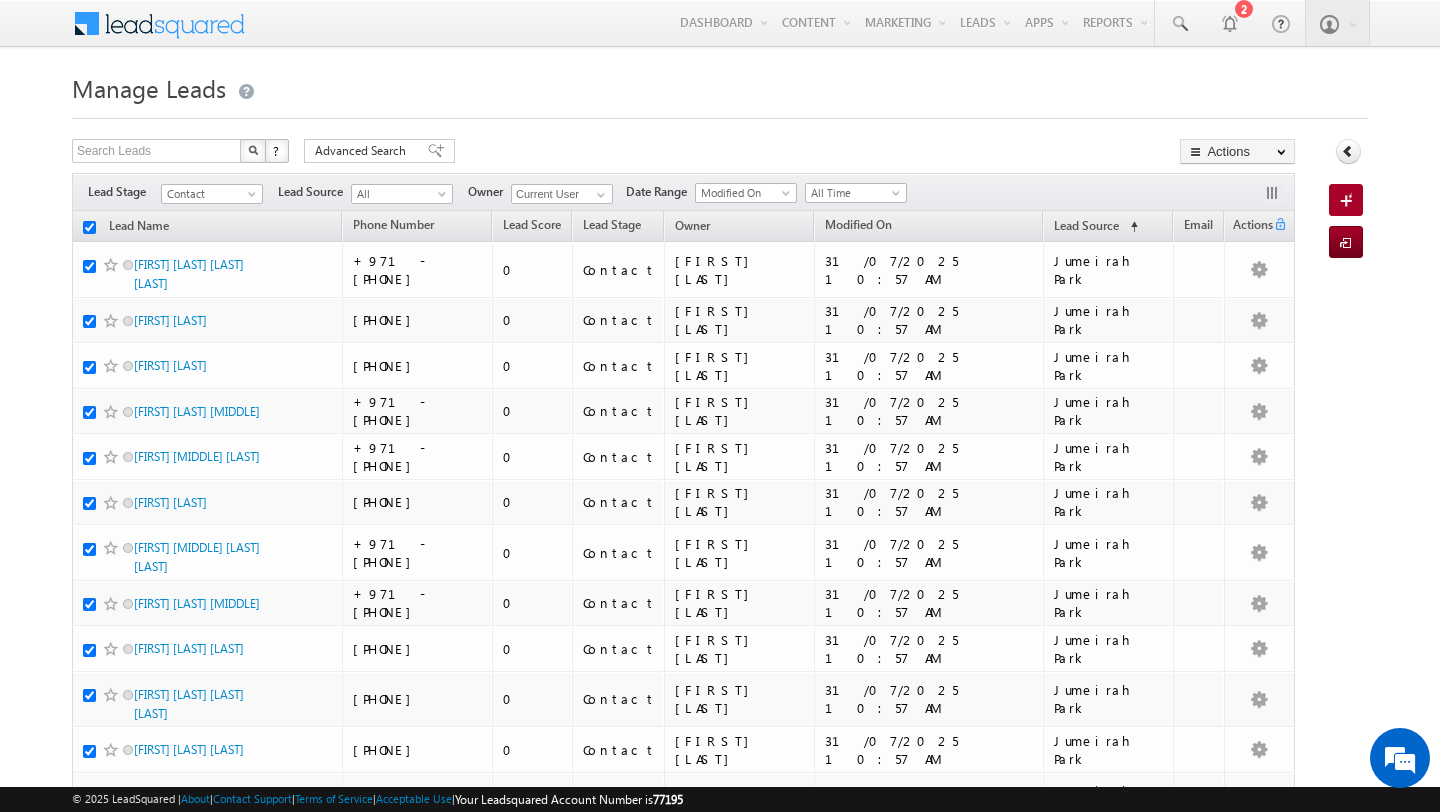 checkbox on "true" 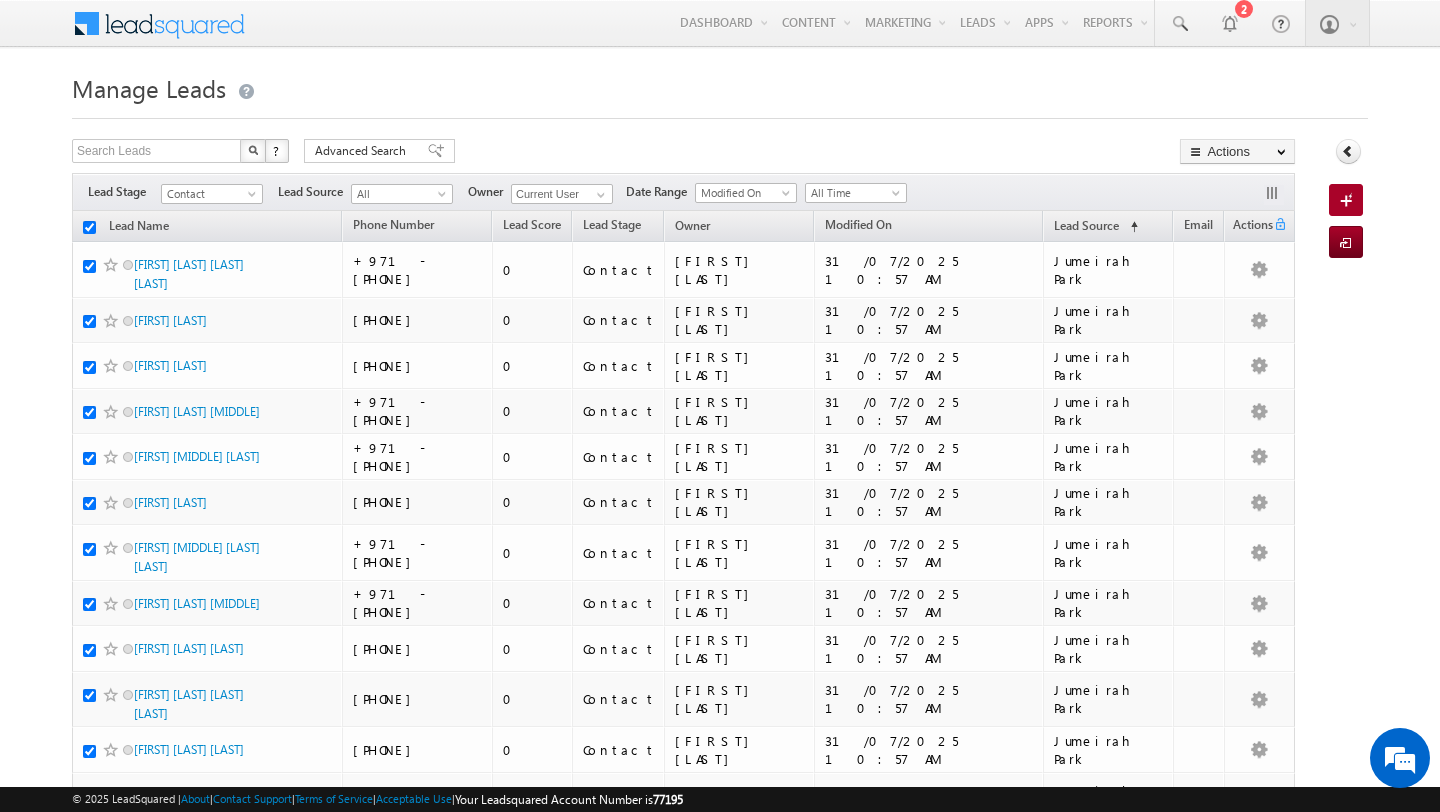 checkbox on "true" 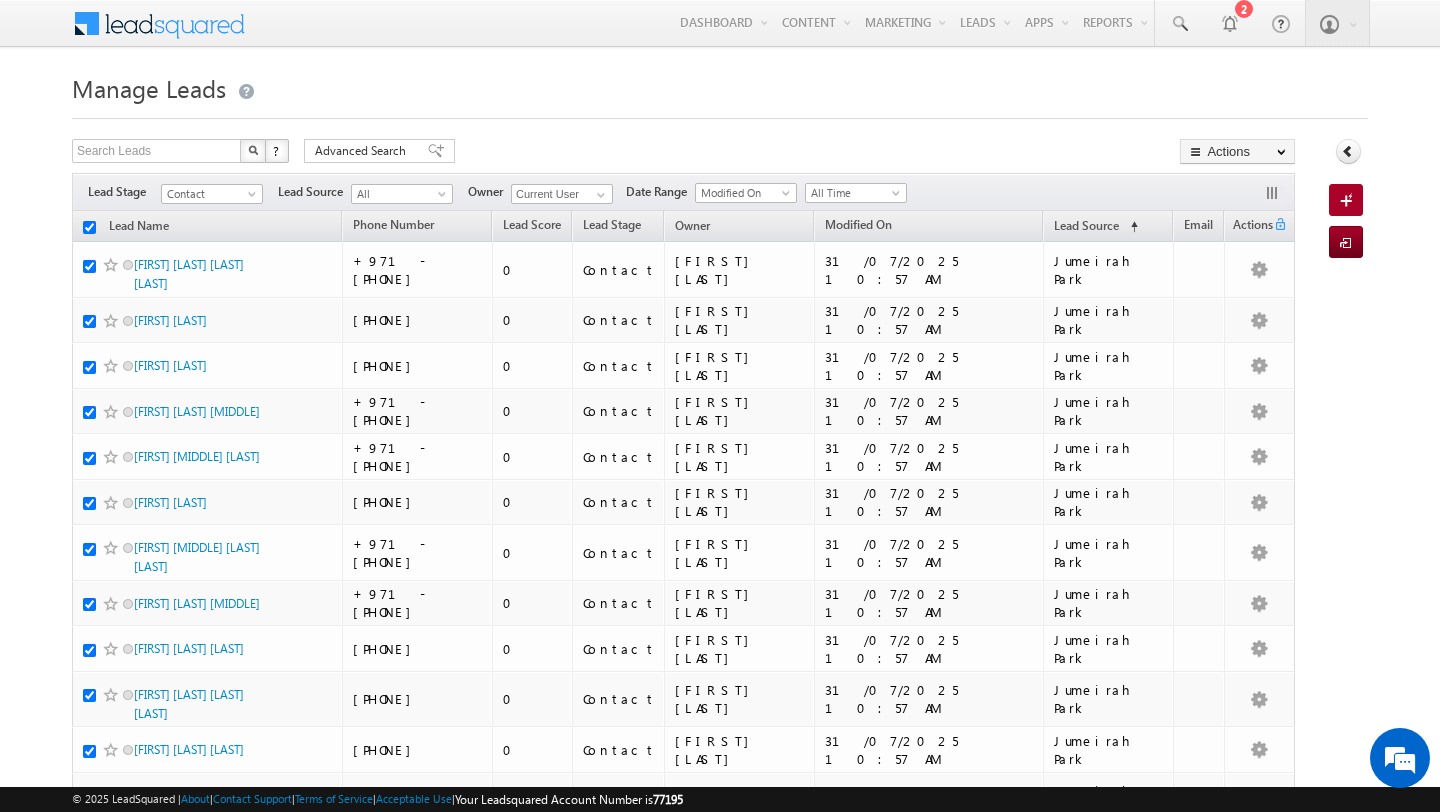 checkbox on "true" 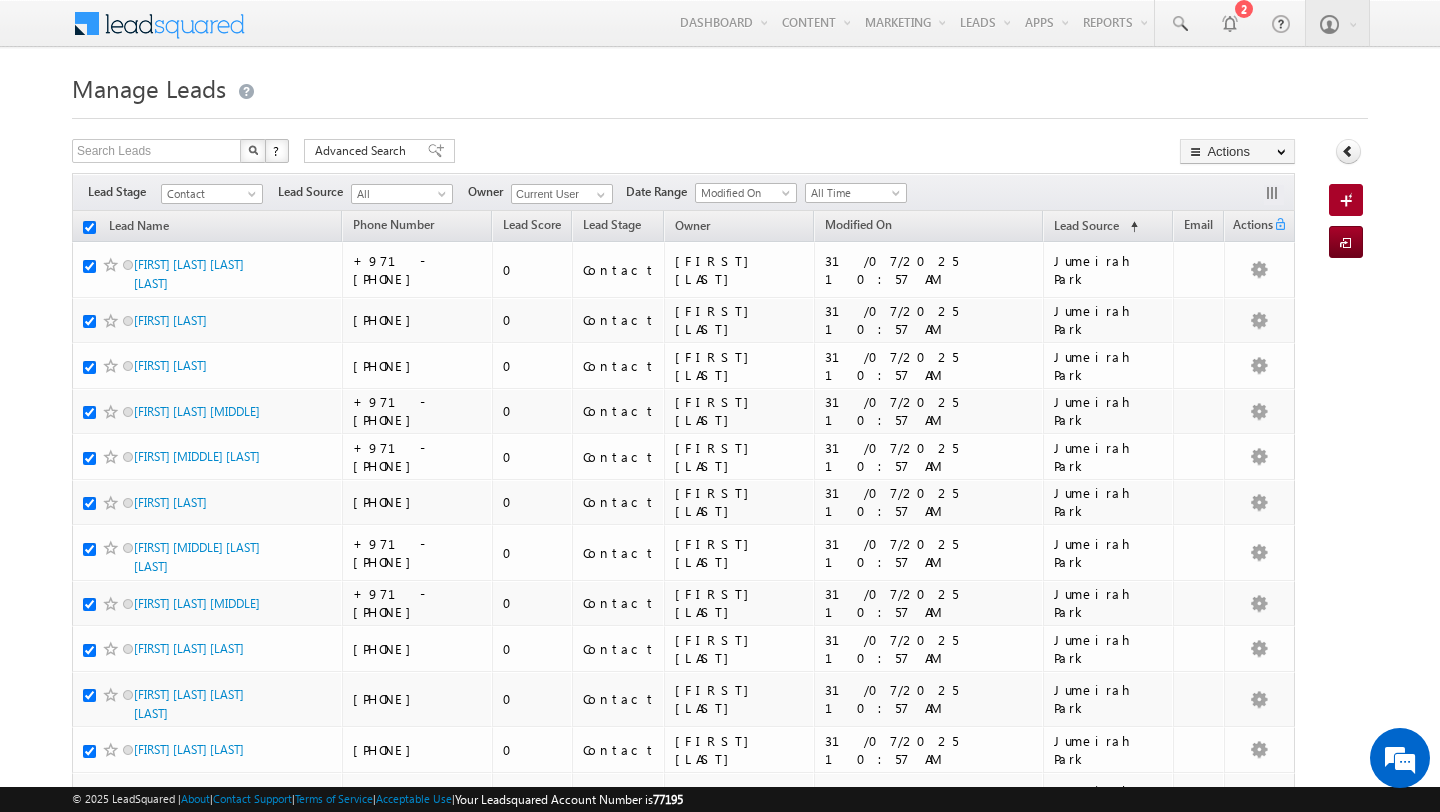 checkbox on "true" 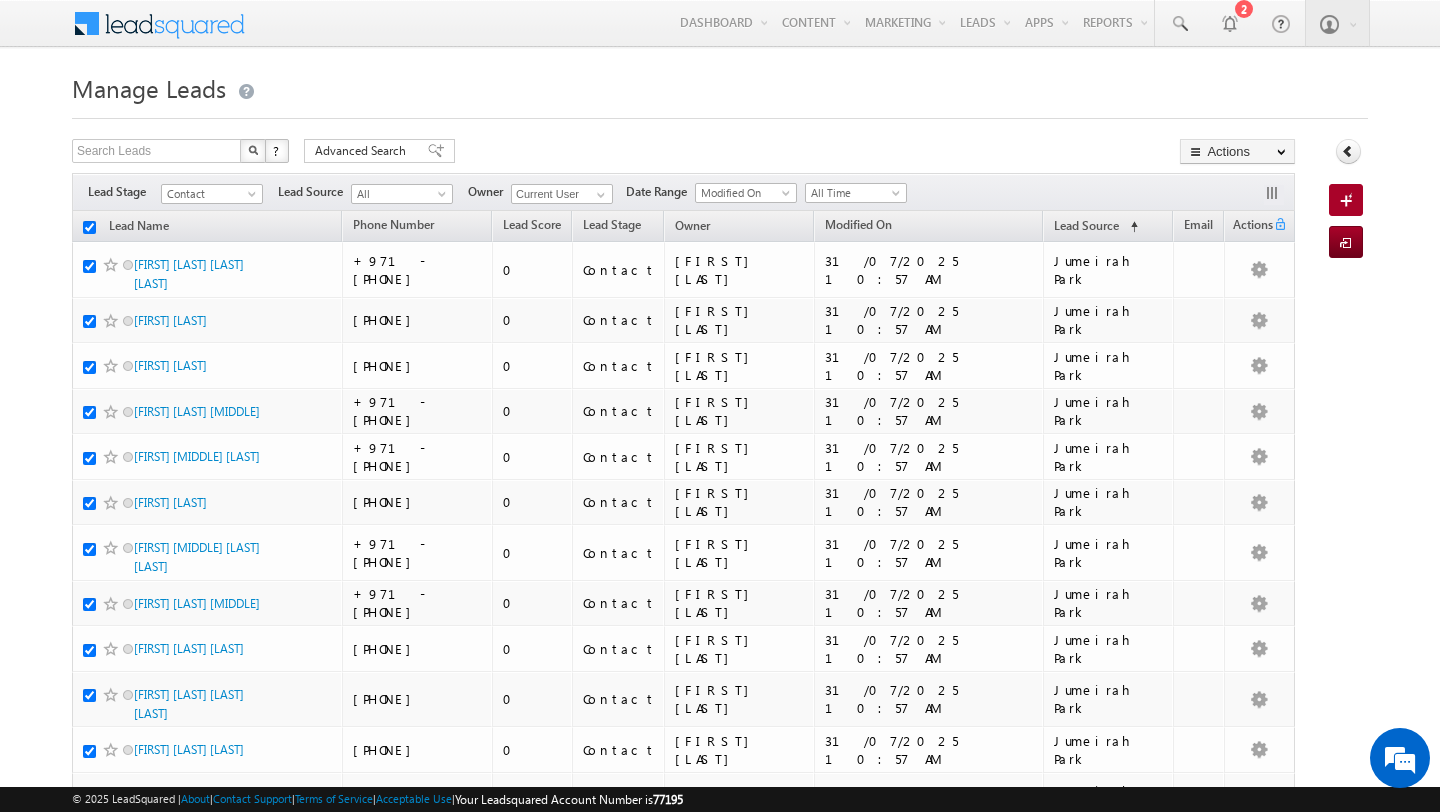checkbox on "true" 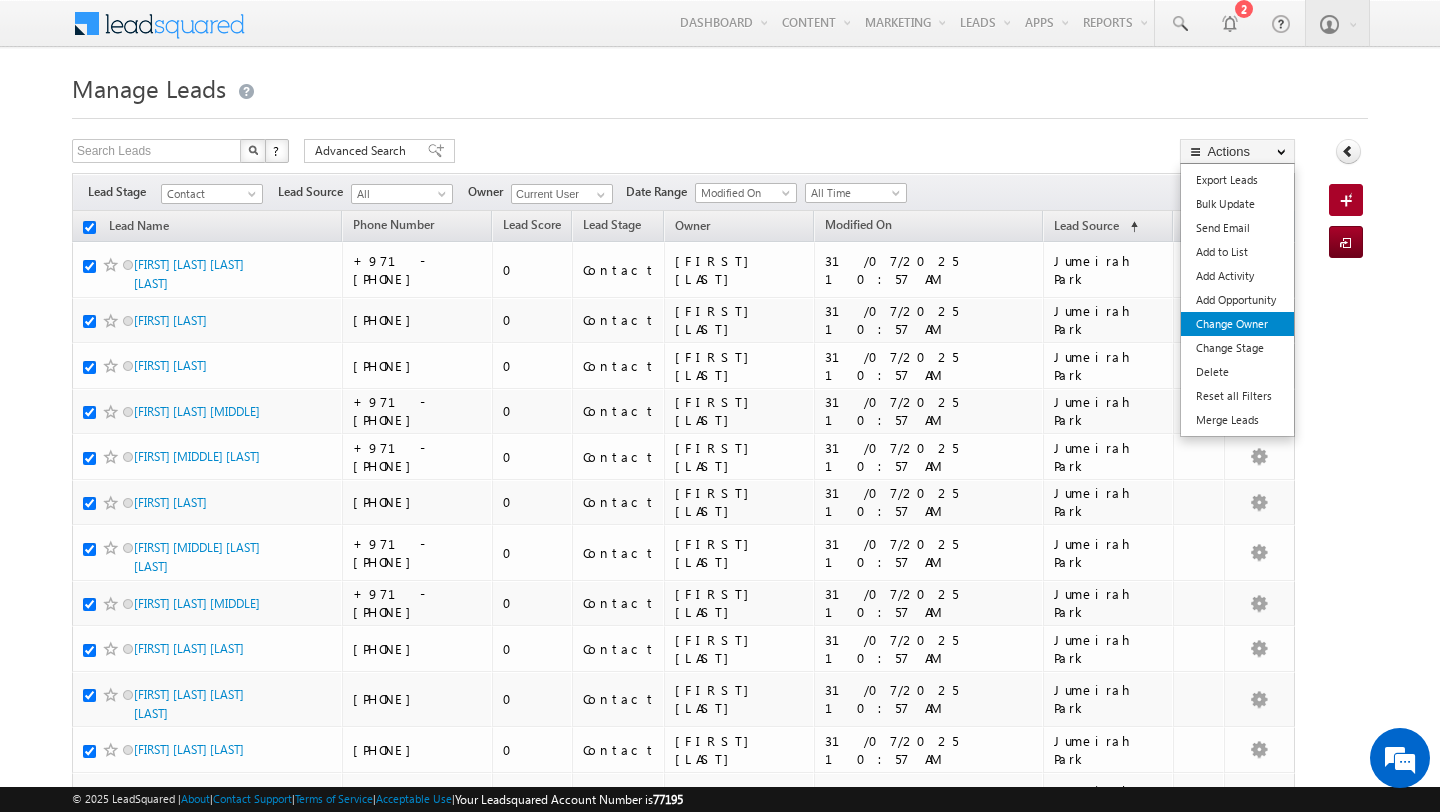 click on "Change Owner" at bounding box center (1237, 324) 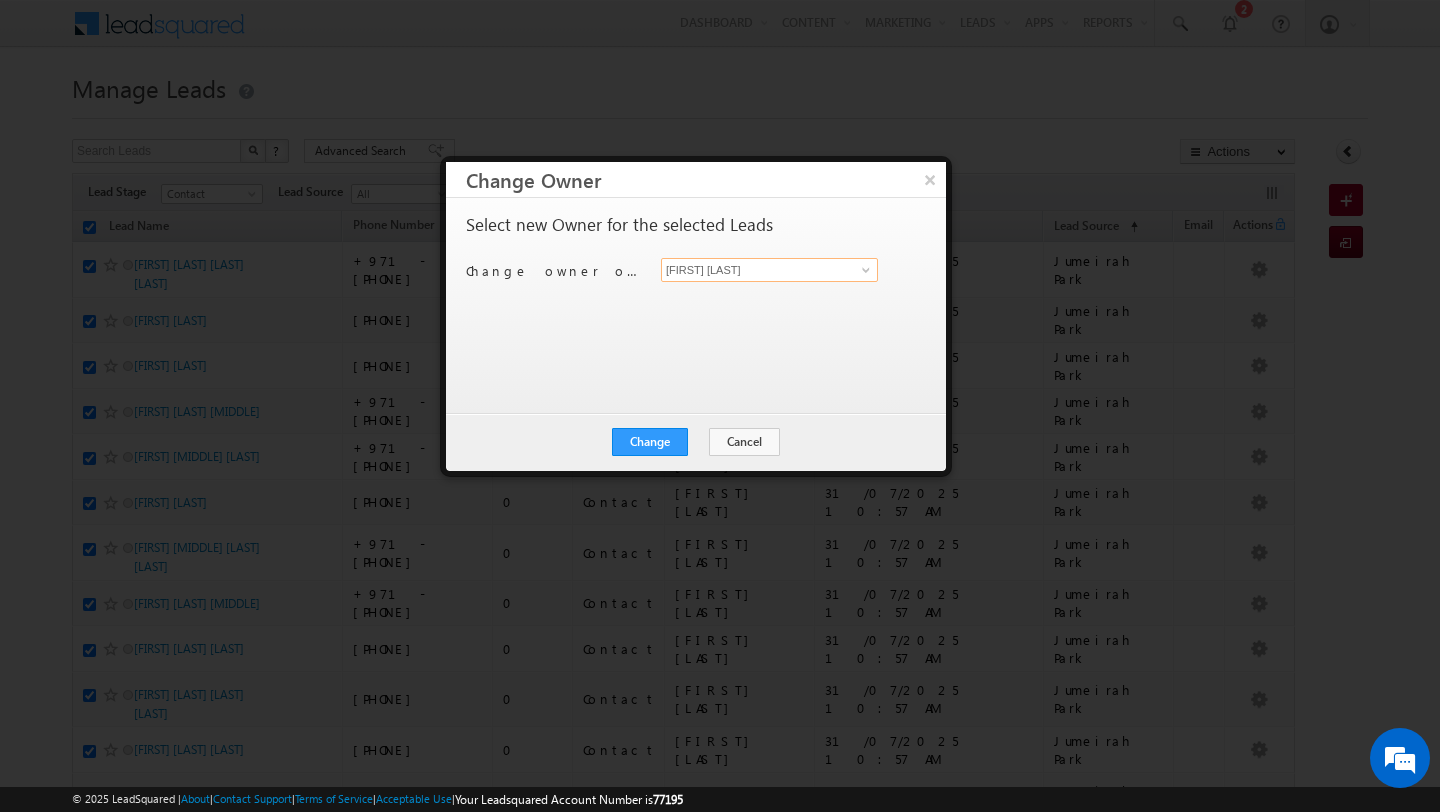 click on "[FIRST] [LAST]" at bounding box center (769, 270) 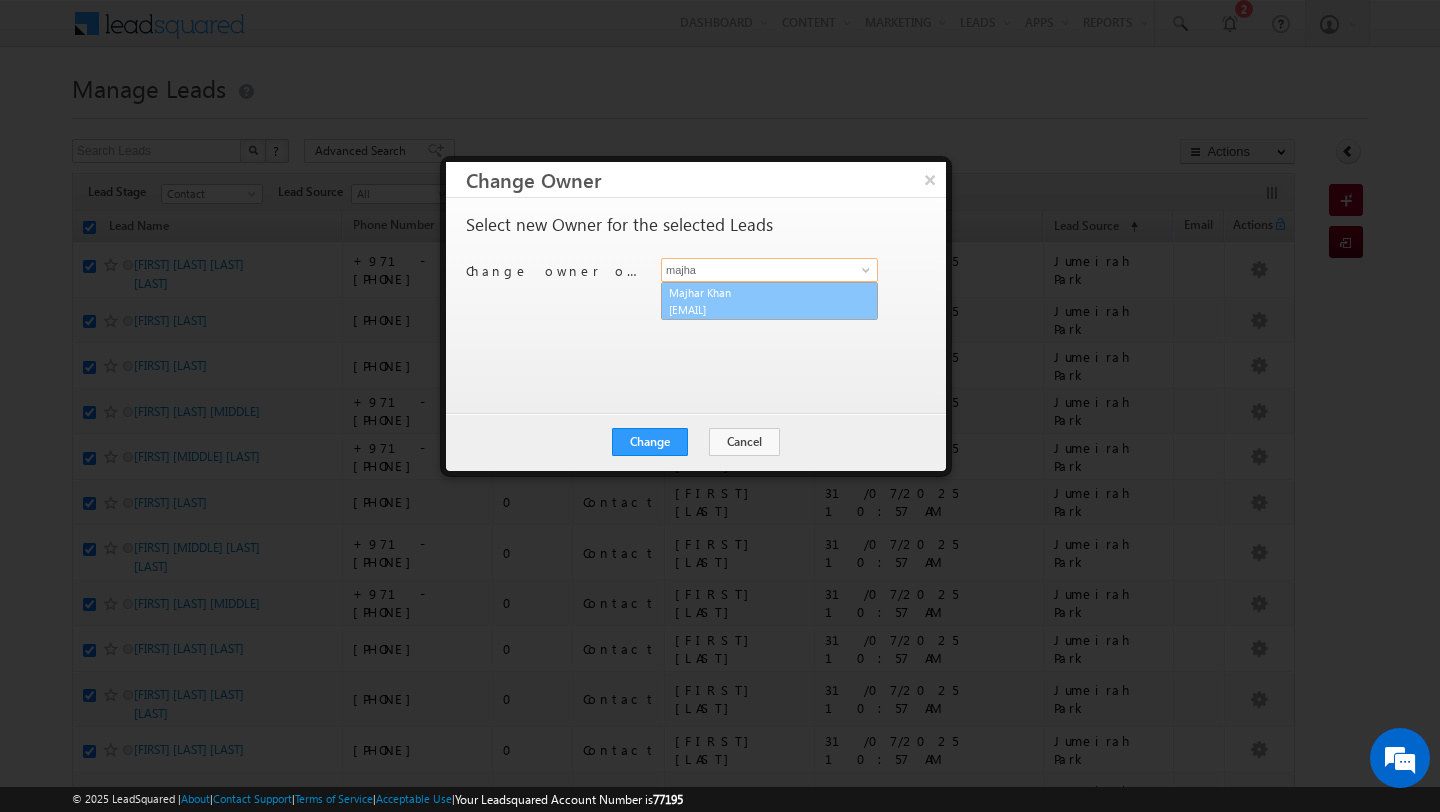 click on "Majhar Khan   majhar.khan@indglobal.ae" at bounding box center (769, 301) 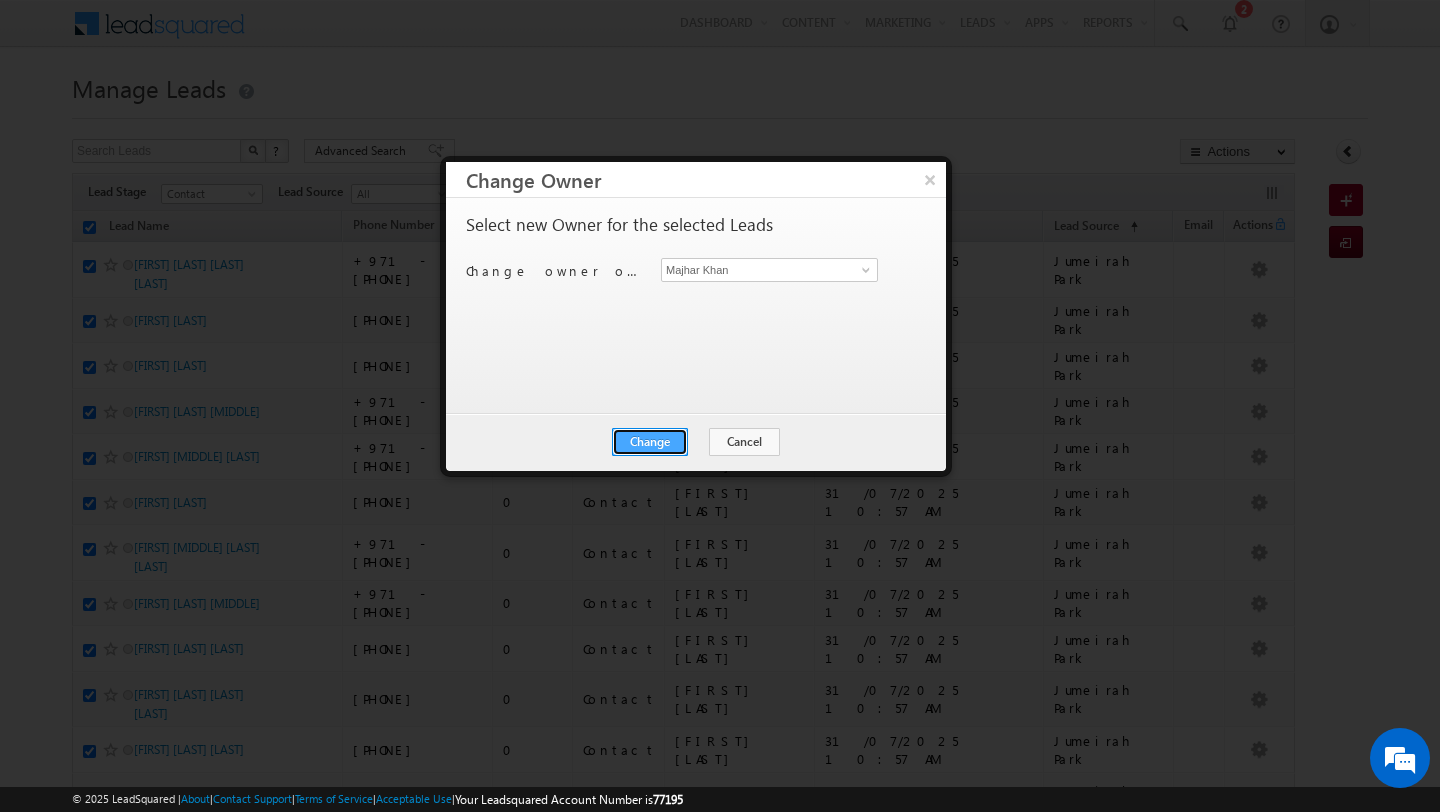click on "Change" at bounding box center [650, 442] 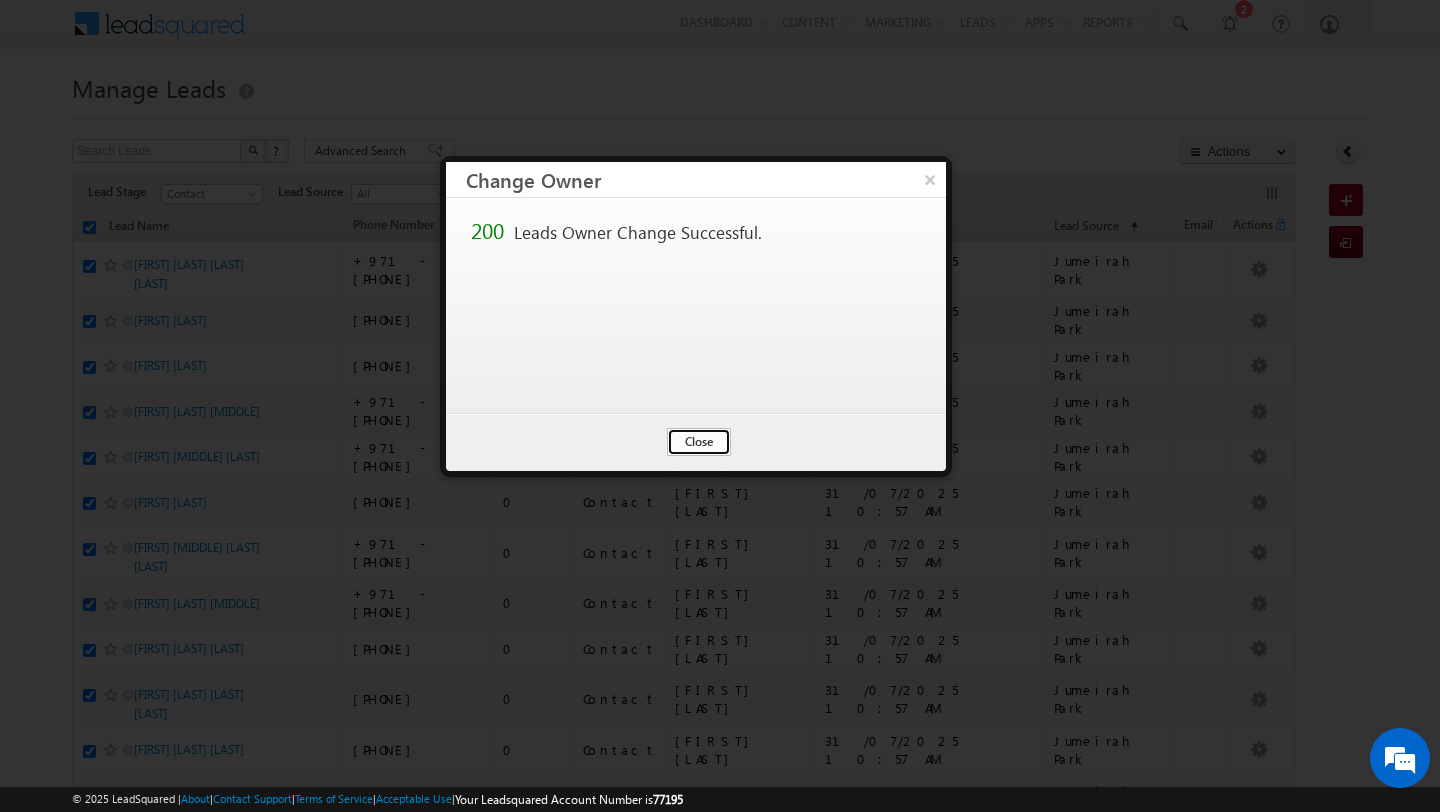 click on "Close" at bounding box center (699, 442) 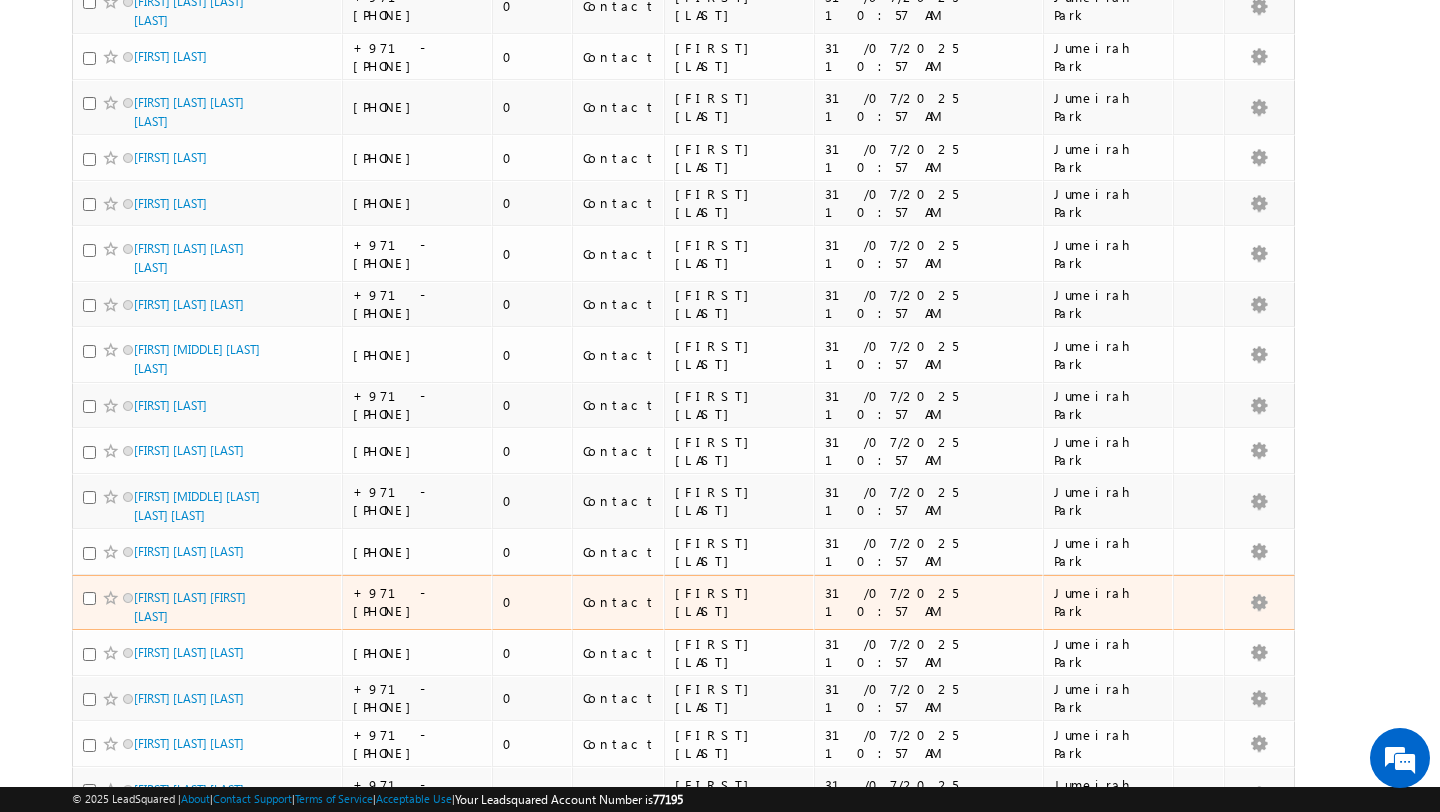 scroll, scrollTop: 0, scrollLeft: 0, axis: both 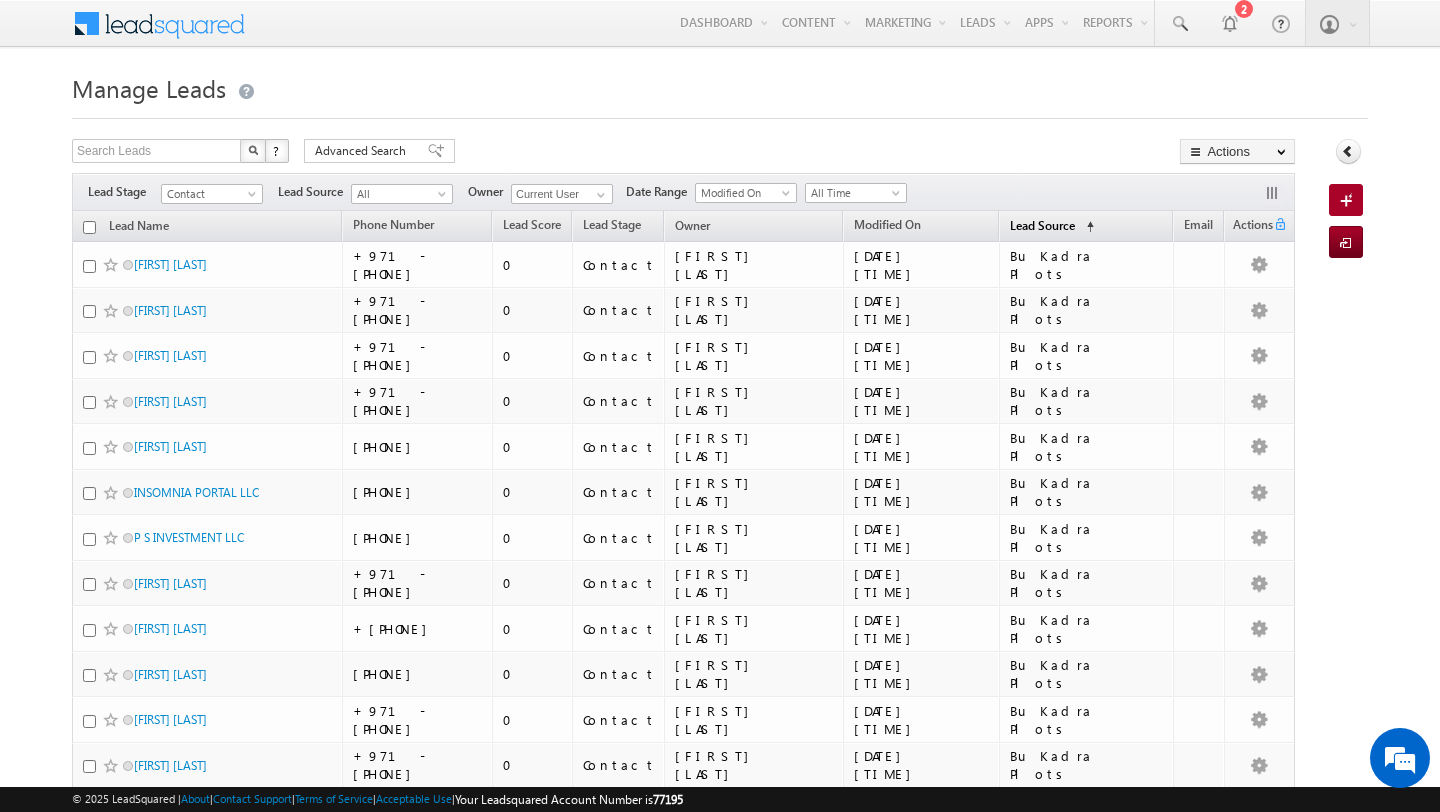 click on "Lead Source" at bounding box center (1042, 225) 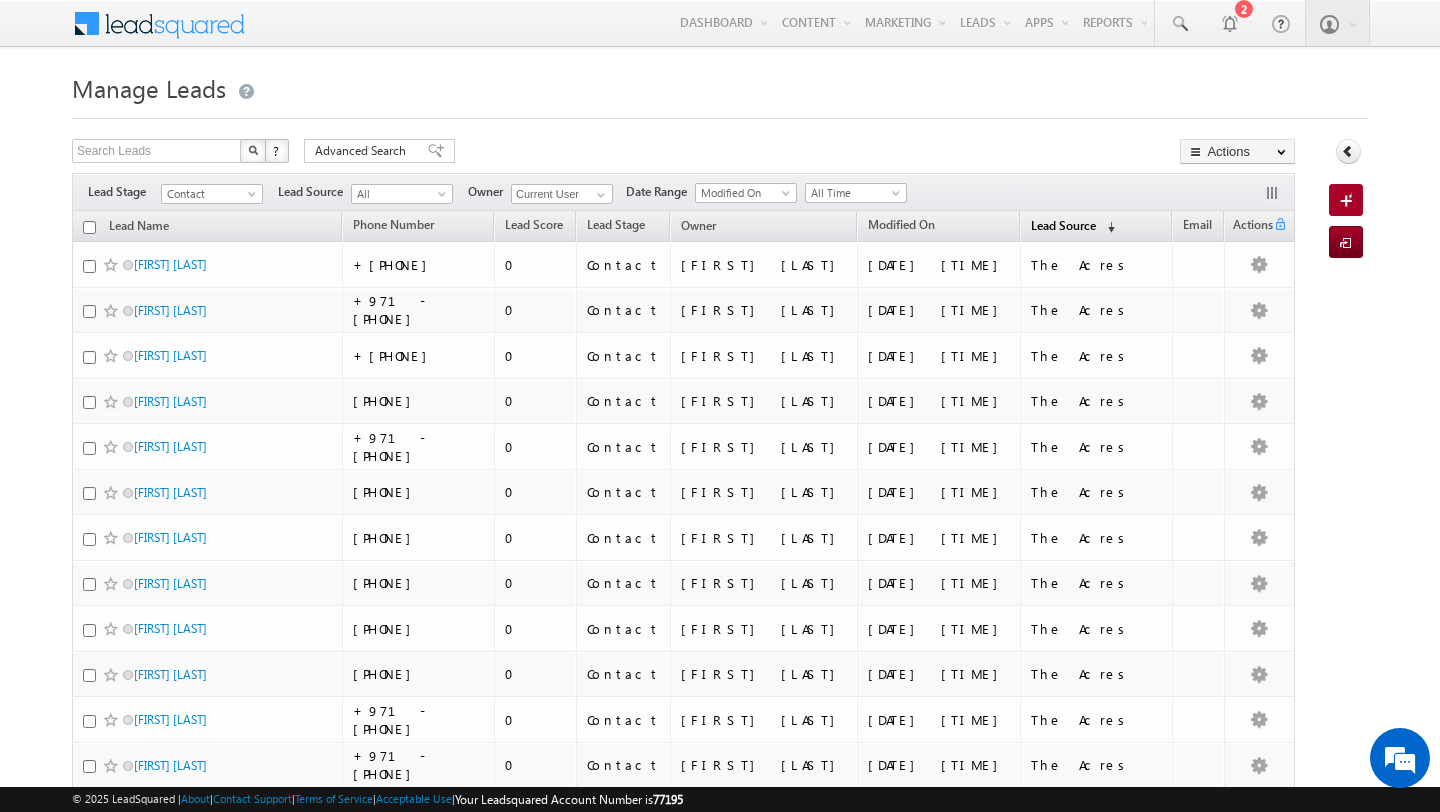 click on "Lead Source" at bounding box center [1063, 225] 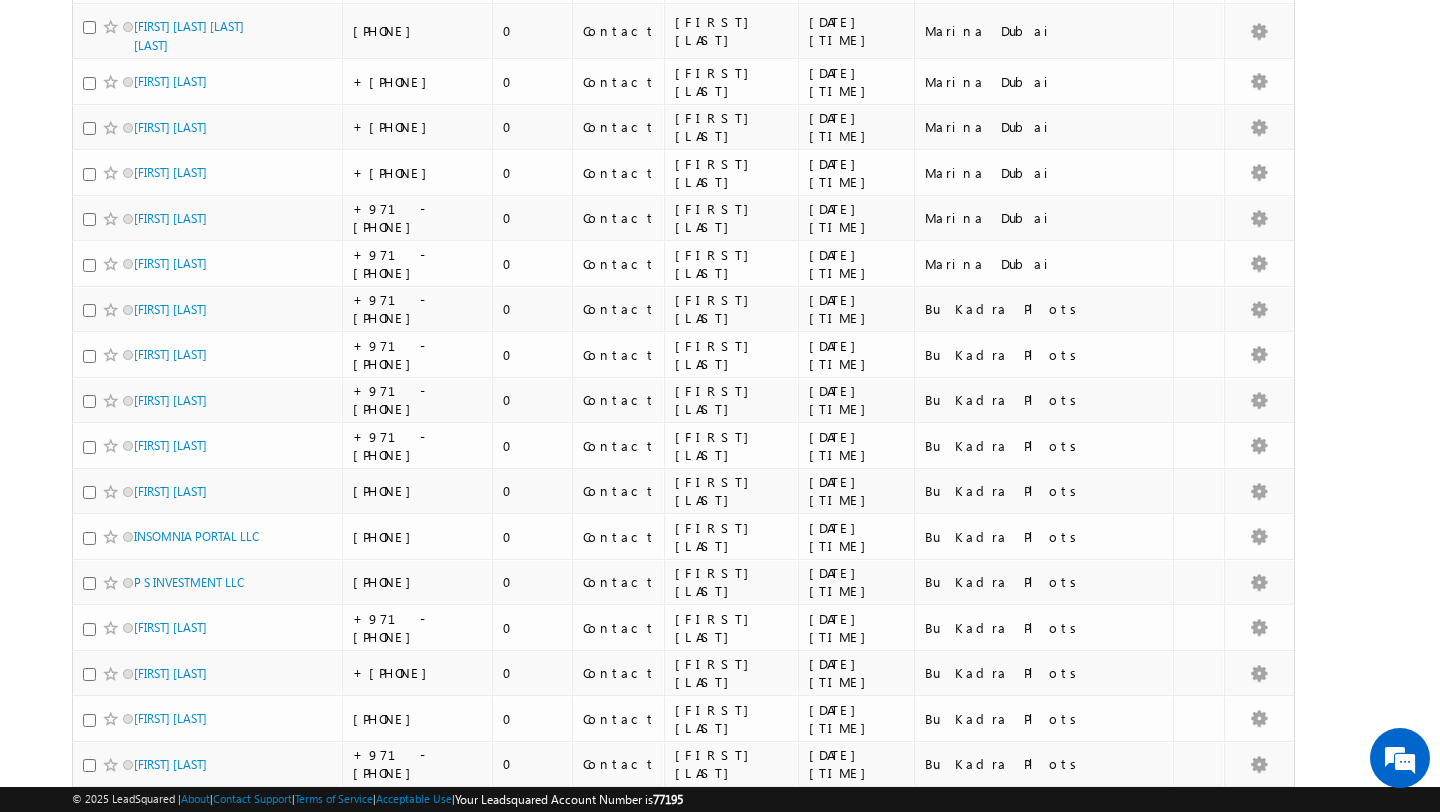 scroll, scrollTop: 8212, scrollLeft: 0, axis: vertical 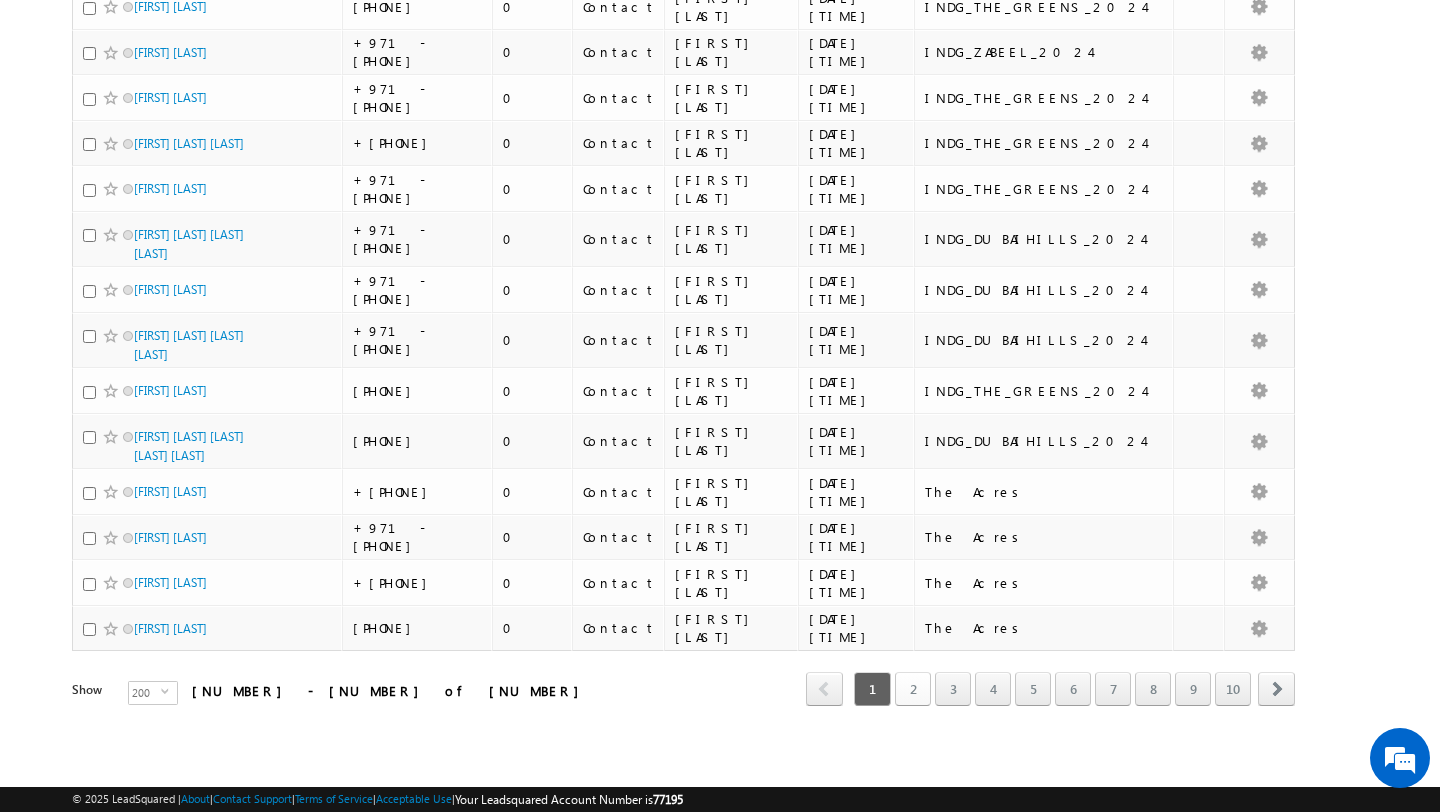 click on "2" at bounding box center [913, 689] 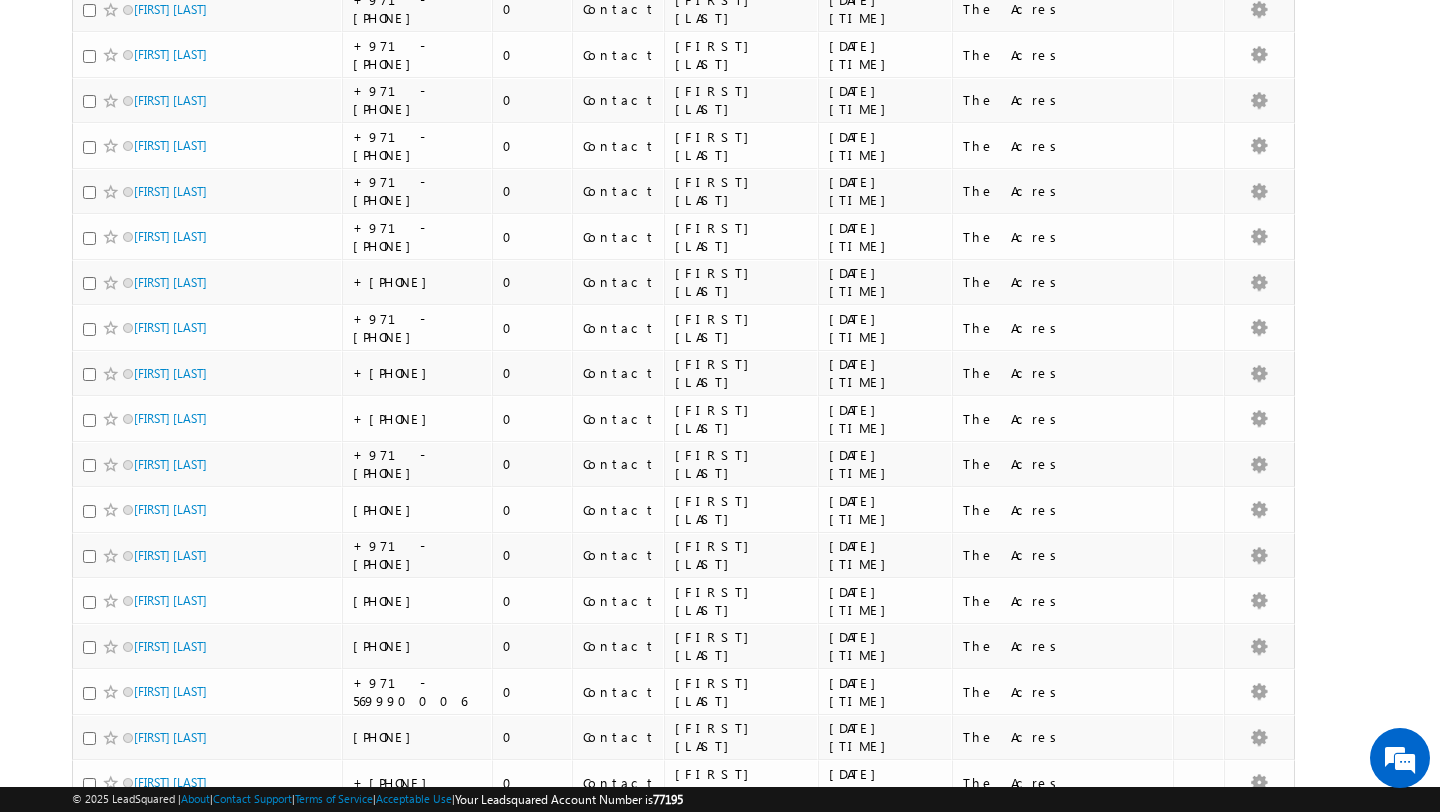 scroll, scrollTop: 0, scrollLeft: 0, axis: both 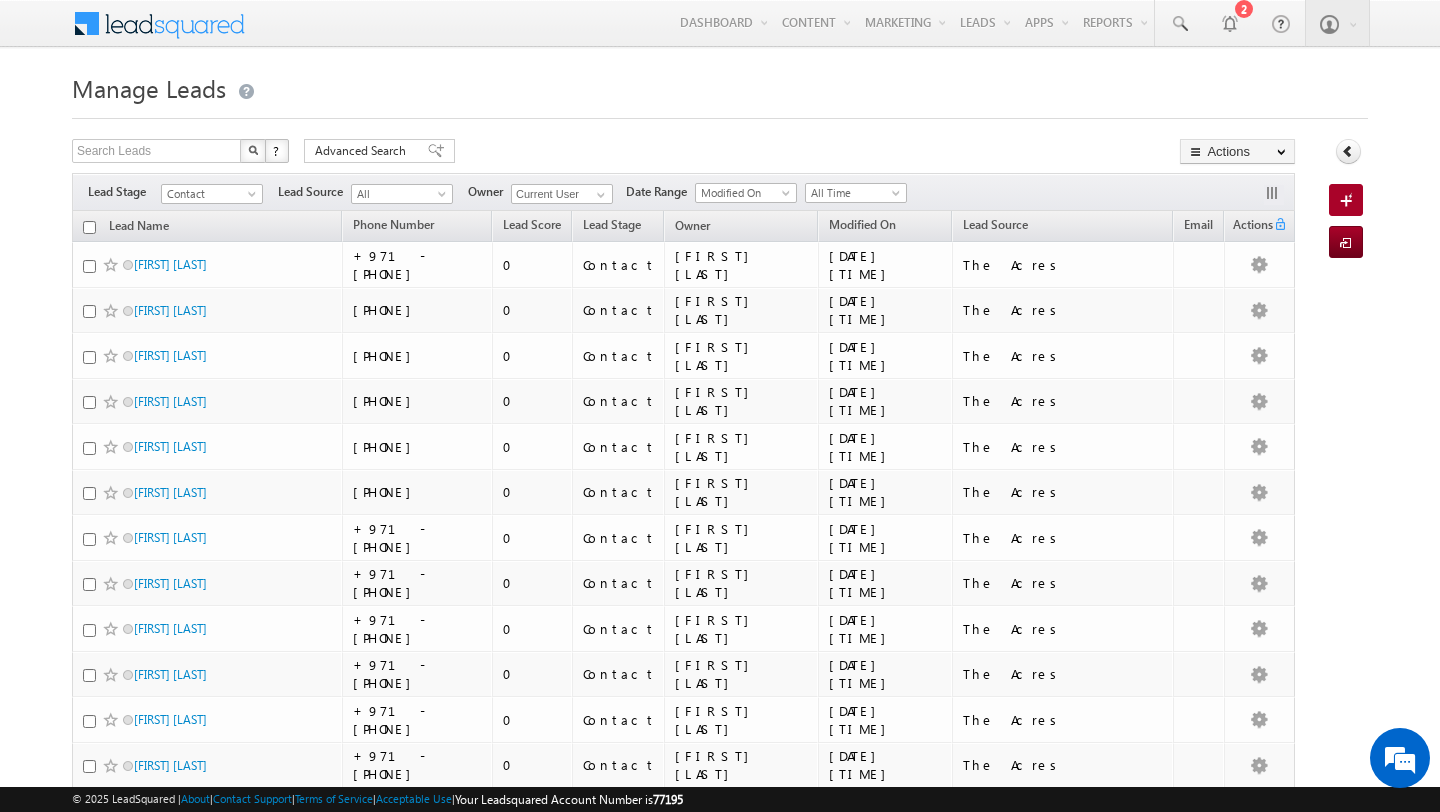 click at bounding box center (89, 227) 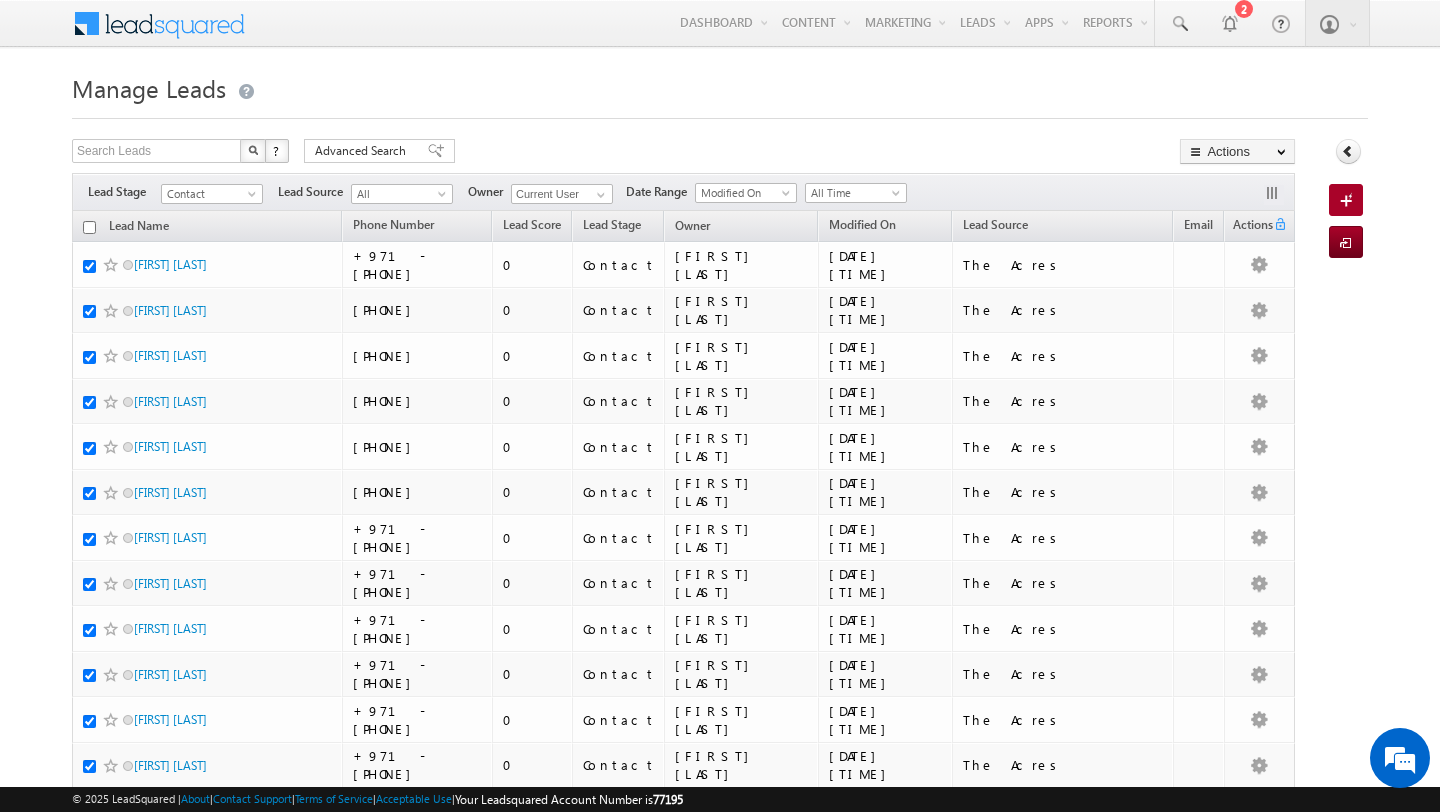 checkbox on "true" 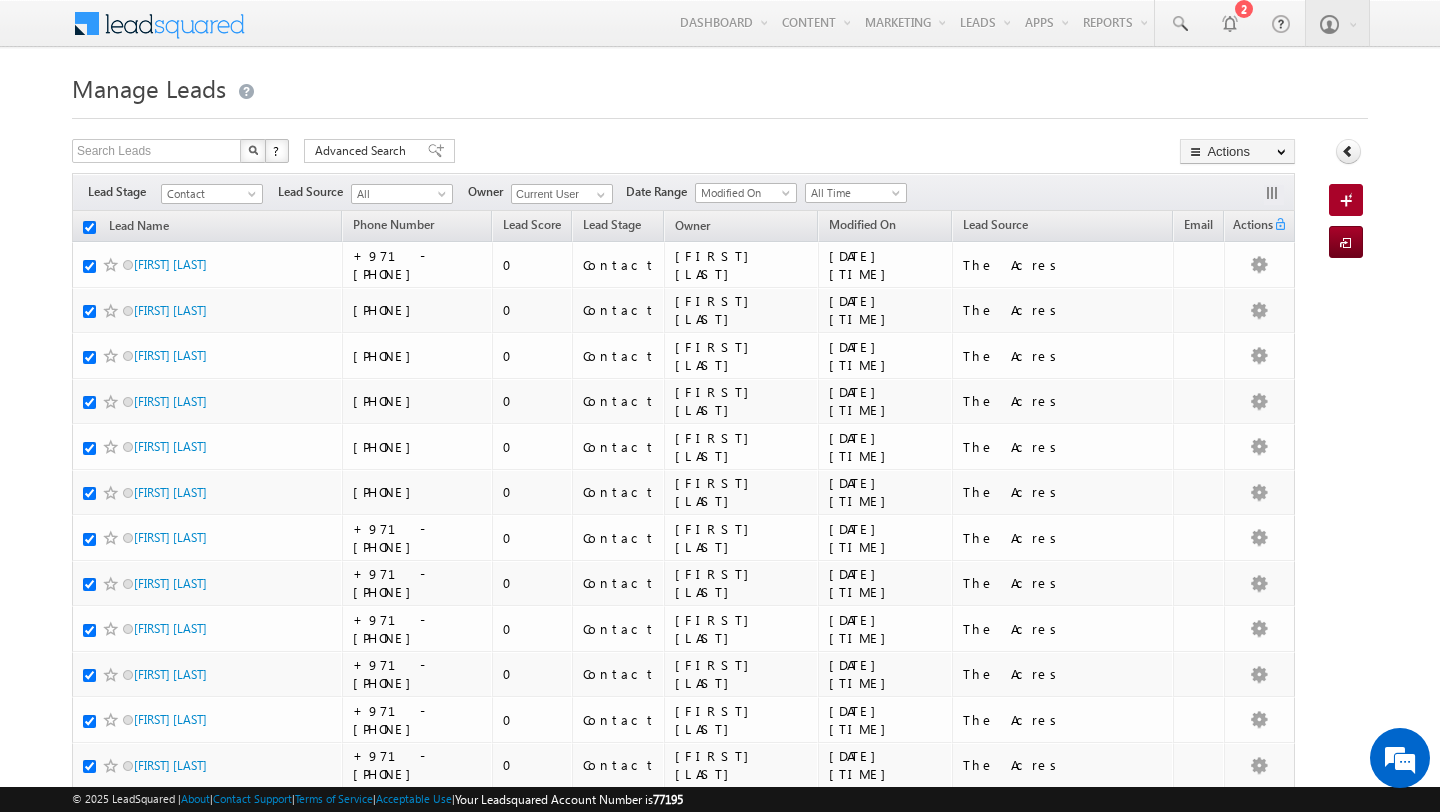 checkbox on "true" 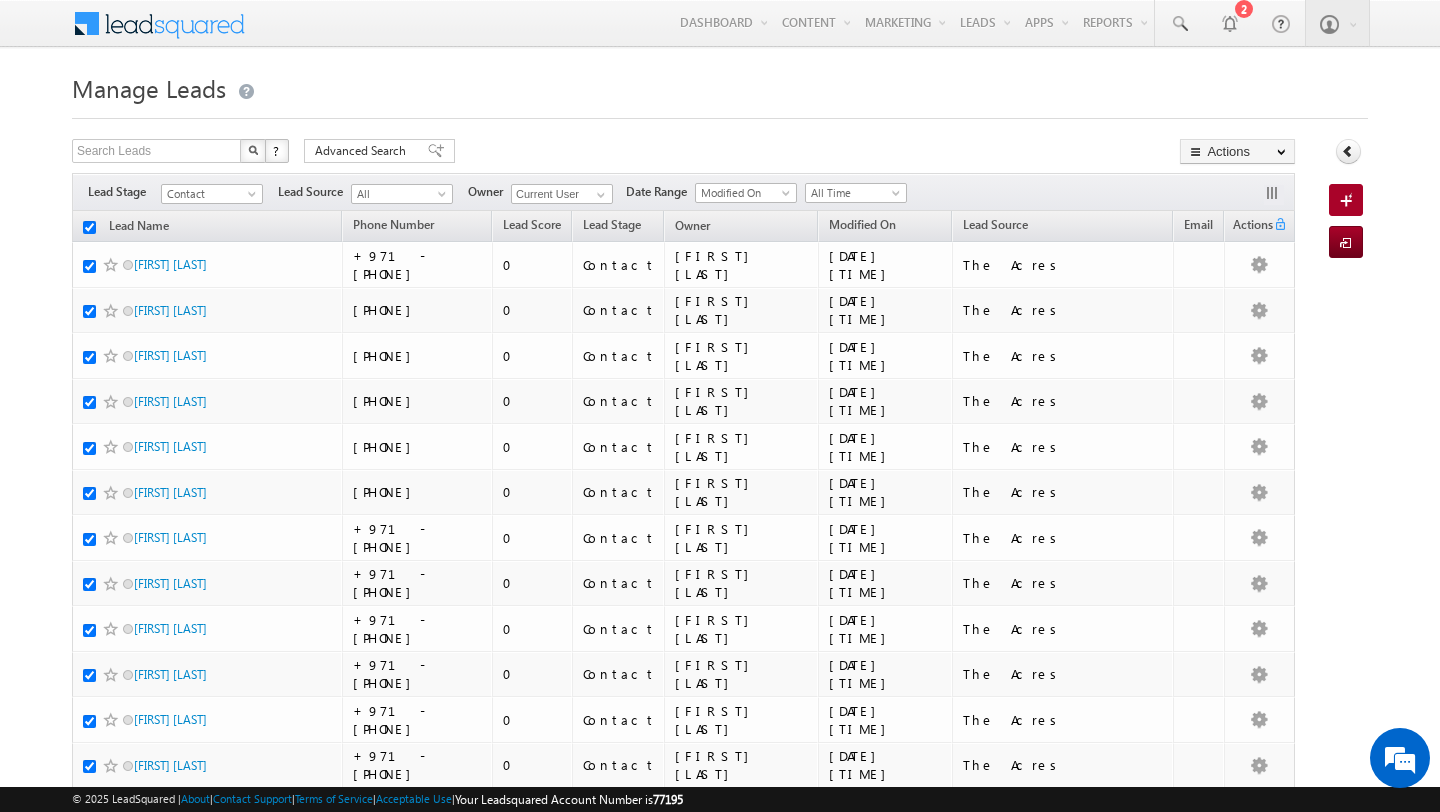 checkbox on "true" 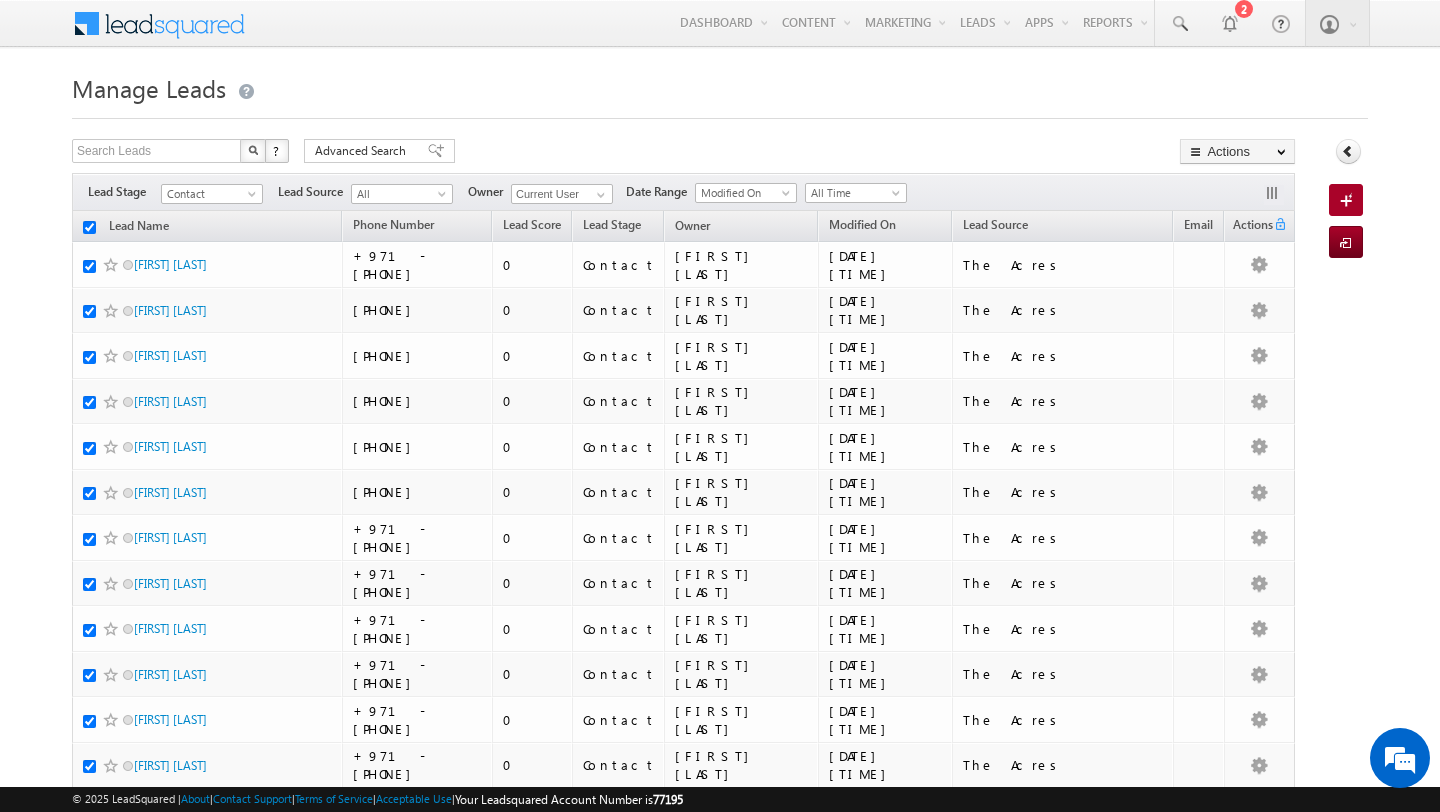 checkbox on "true" 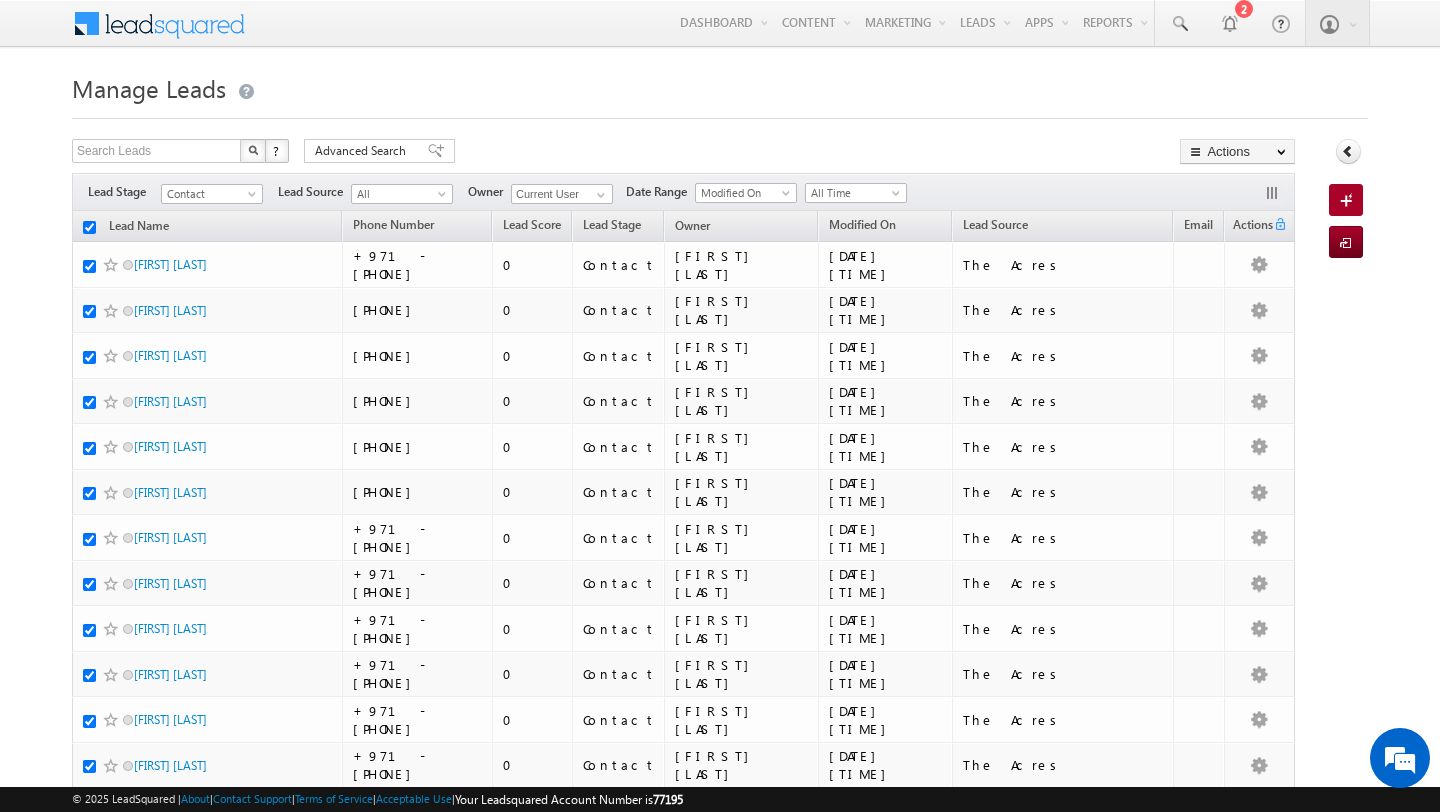 checkbox on "true" 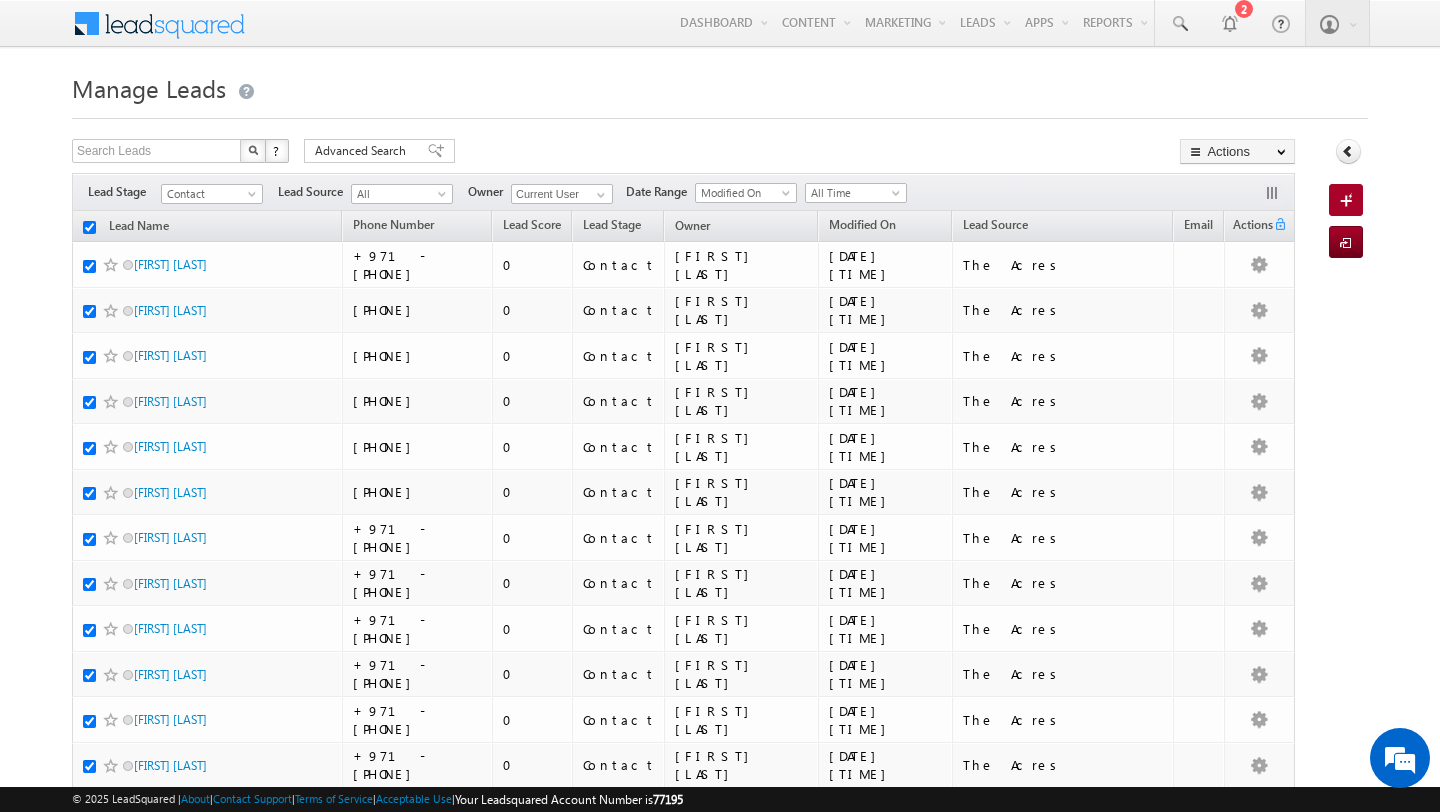 checkbox on "true" 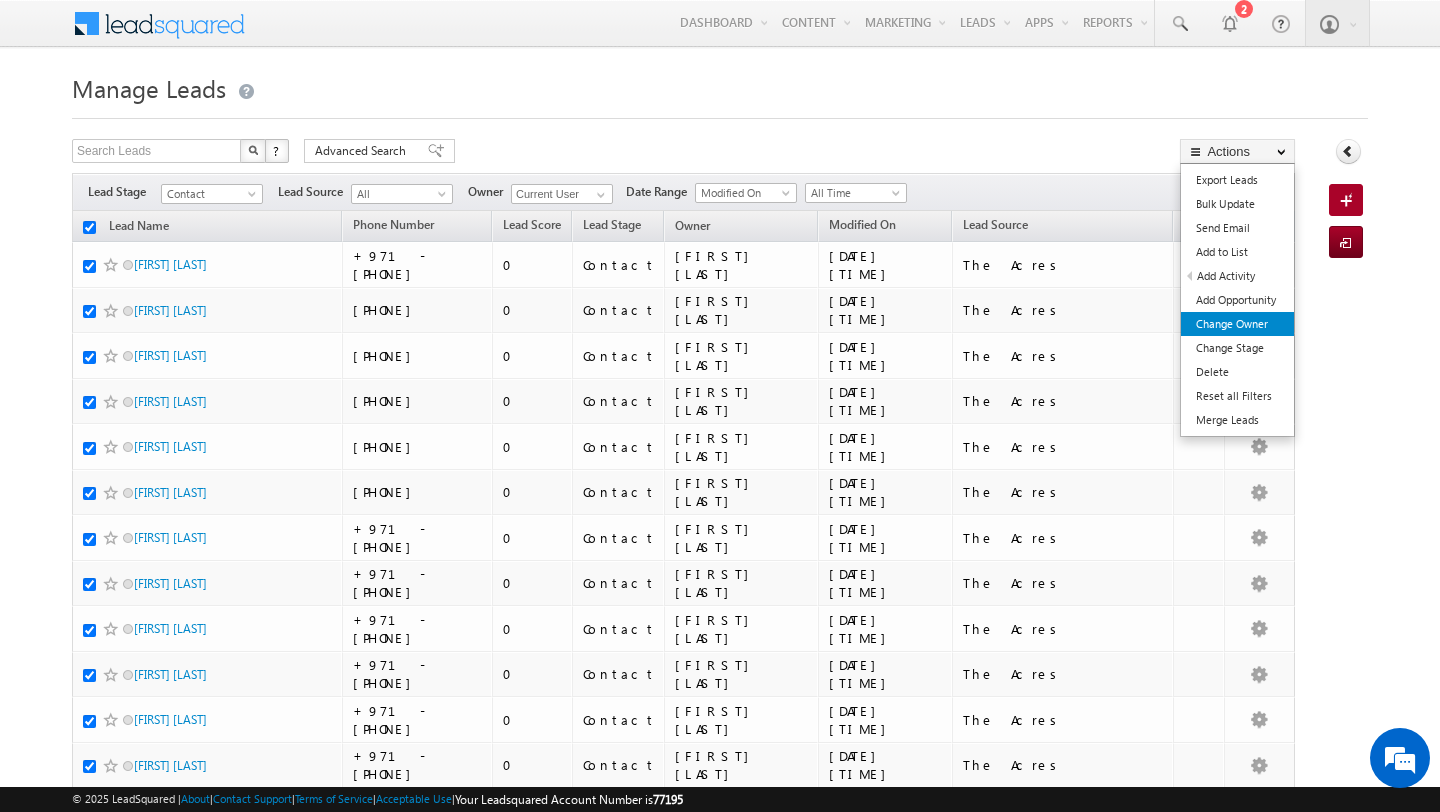 click on "Change Owner" at bounding box center [1237, 324] 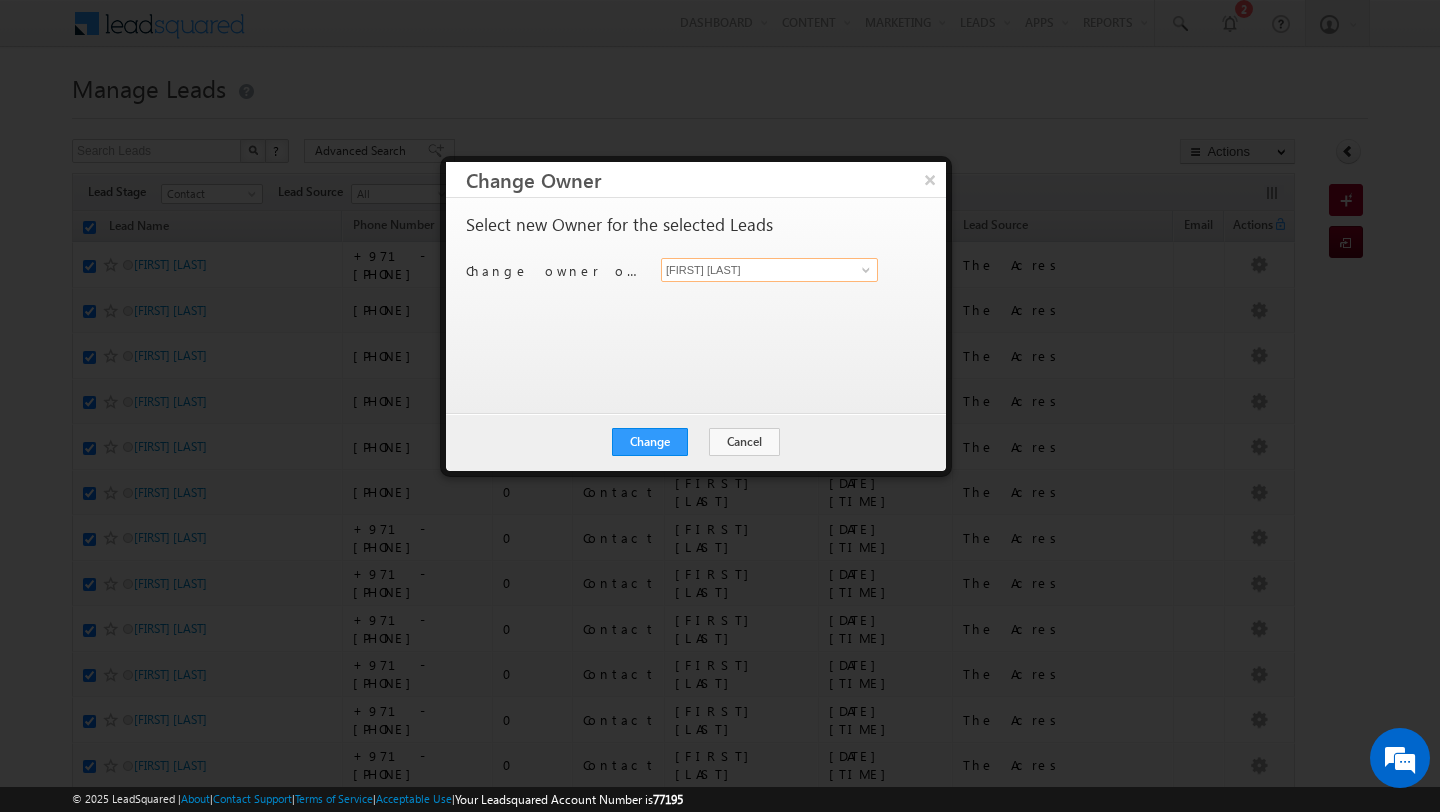 click on "[FIRST] [LAST]" at bounding box center [769, 270] 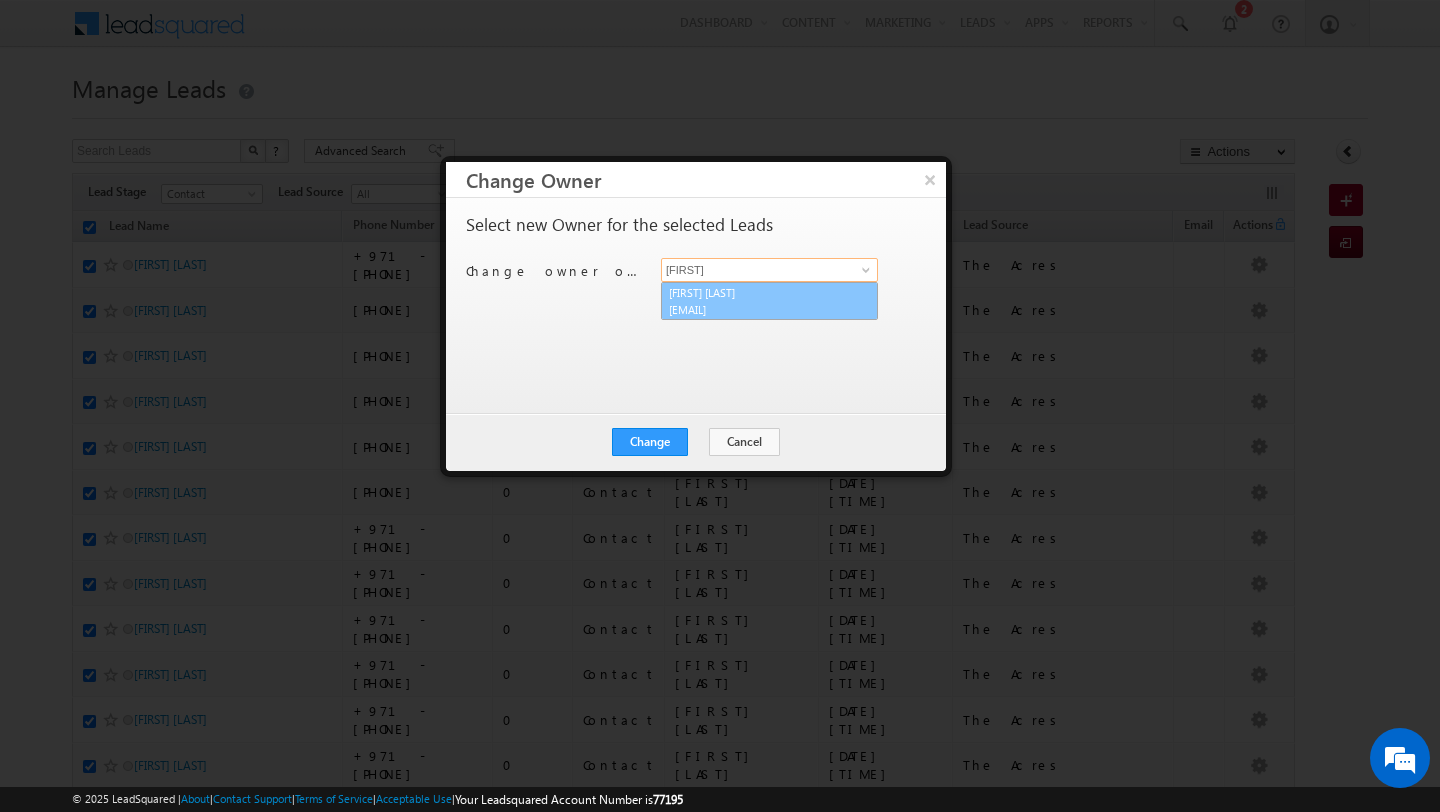 click on "[FIRST] [LAST] [EMAIL]" at bounding box center (769, 301) 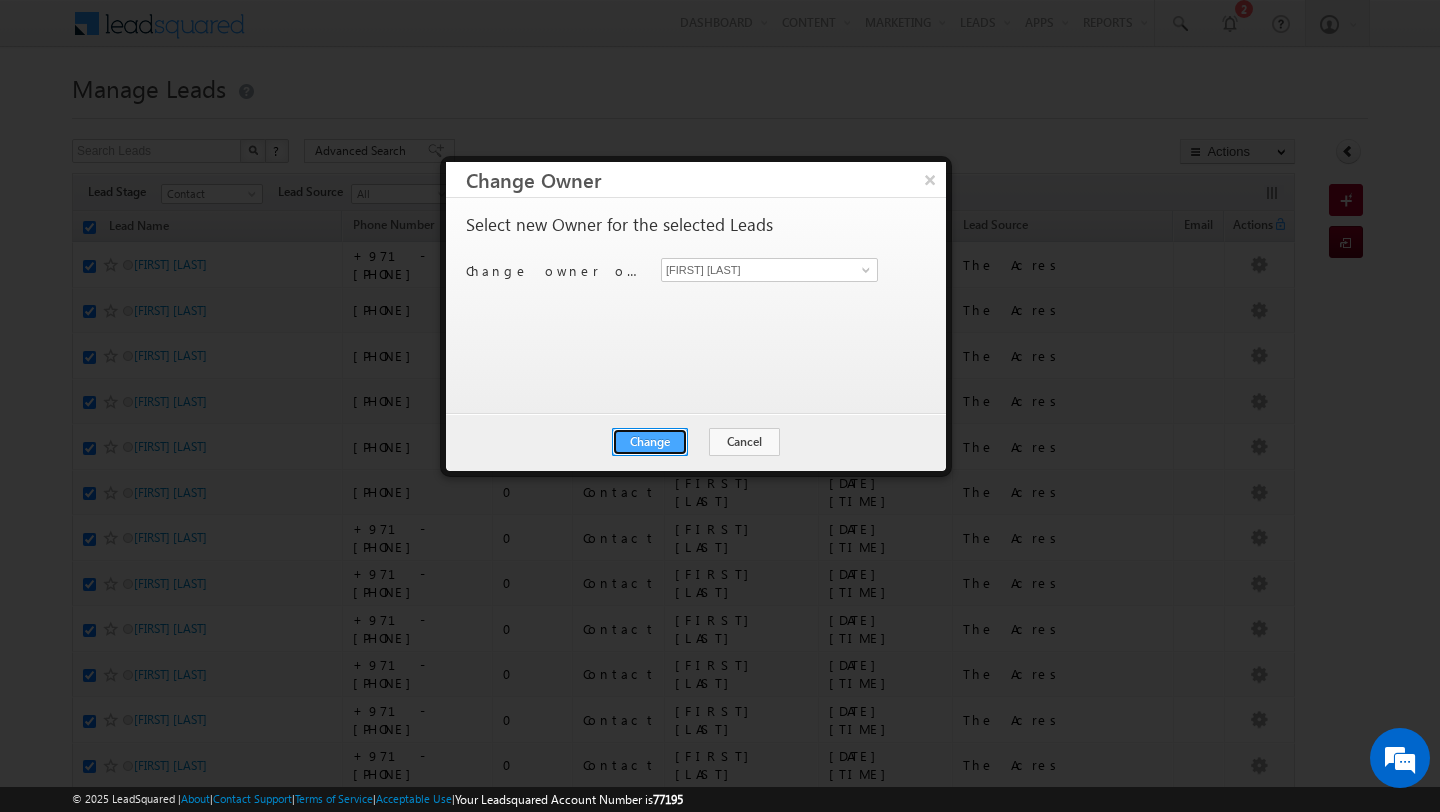 click on "Change" at bounding box center [650, 442] 